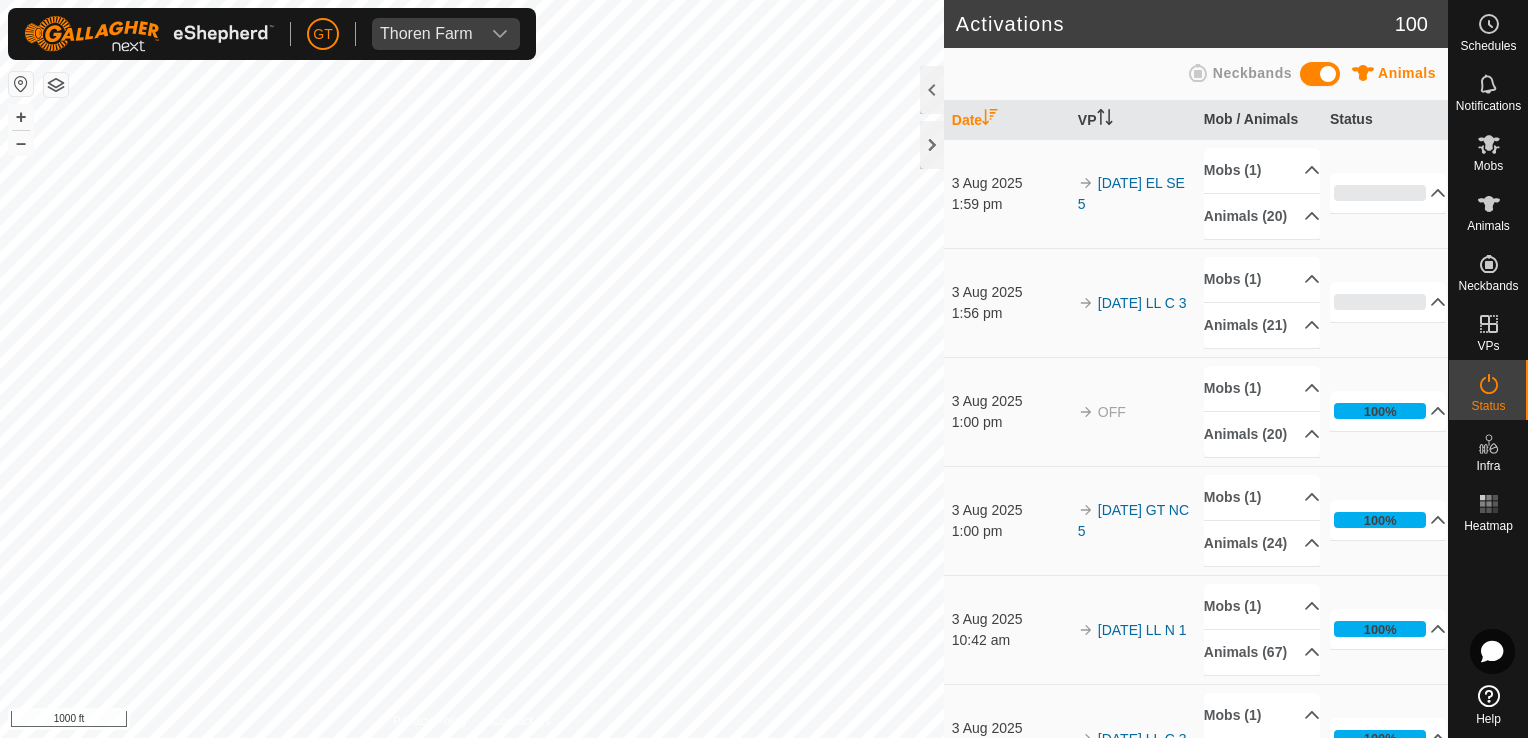scroll, scrollTop: 0, scrollLeft: 0, axis: both 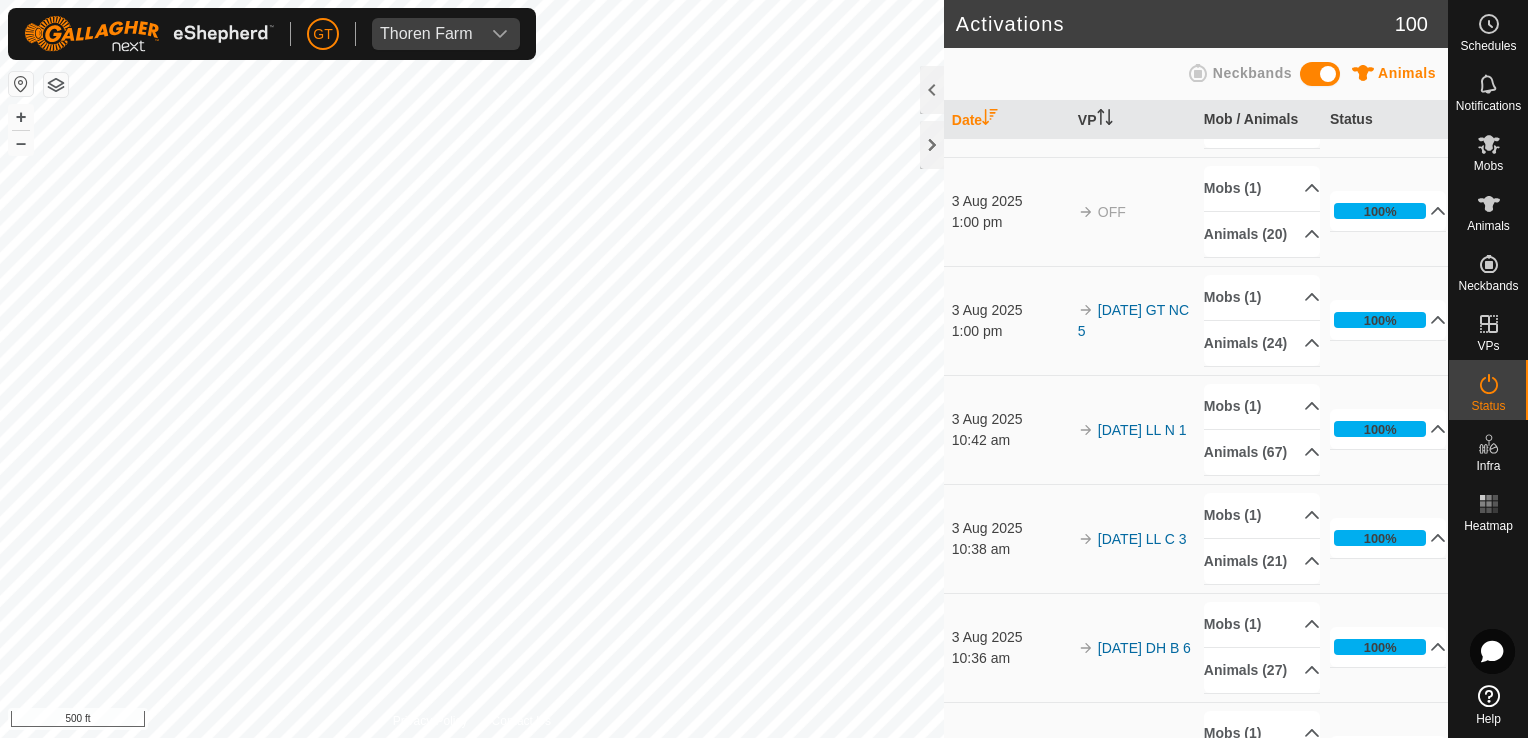 click on "GT Thoren Farm Schedules Notifications Mobs Animals Neckbands VPs Status Infra Heatmap Help Activations 100 Animals Neckbands   Date   VP   Mob / Animals   Status  3 [MONTH] [YEAR] [TIME] [DATE]  EL   SE  5 Mobs (1)  24 Bred Heifers  Animals (20)  701   699   713   710   735   706   707   704   712   714   711   708   702   715   717   716   705   709   700   703  0% In Progress Pending  20  Sent   0  Completed Confirmed   0  Overridden  0  Cancelled   0  3 [MONTH] [YEAR] [TIME]   LL  C  3 Mobs (1)  24 1 Lactation Cows  Animals (21)  696   557Male   695   685   697   679   678   689   687   676   682   680   692   688   693   683   691   686   677   694   681  0% In Progress Pending  21  Sent   0  Completed Confirmed   0  Overridden  0  Cancelled   0  3 [MONTH] [YEAR] [TIME] OFF Mobs (1)  24 Bred Heifers  Animals (20)  701   699   713   710   735   706   707   704   712   714   711   708   702   715   717   716   705   709   700   703  100% In Progress Pending  0  Sent   0  Completed Confirmed   0" at bounding box center [764, 369] 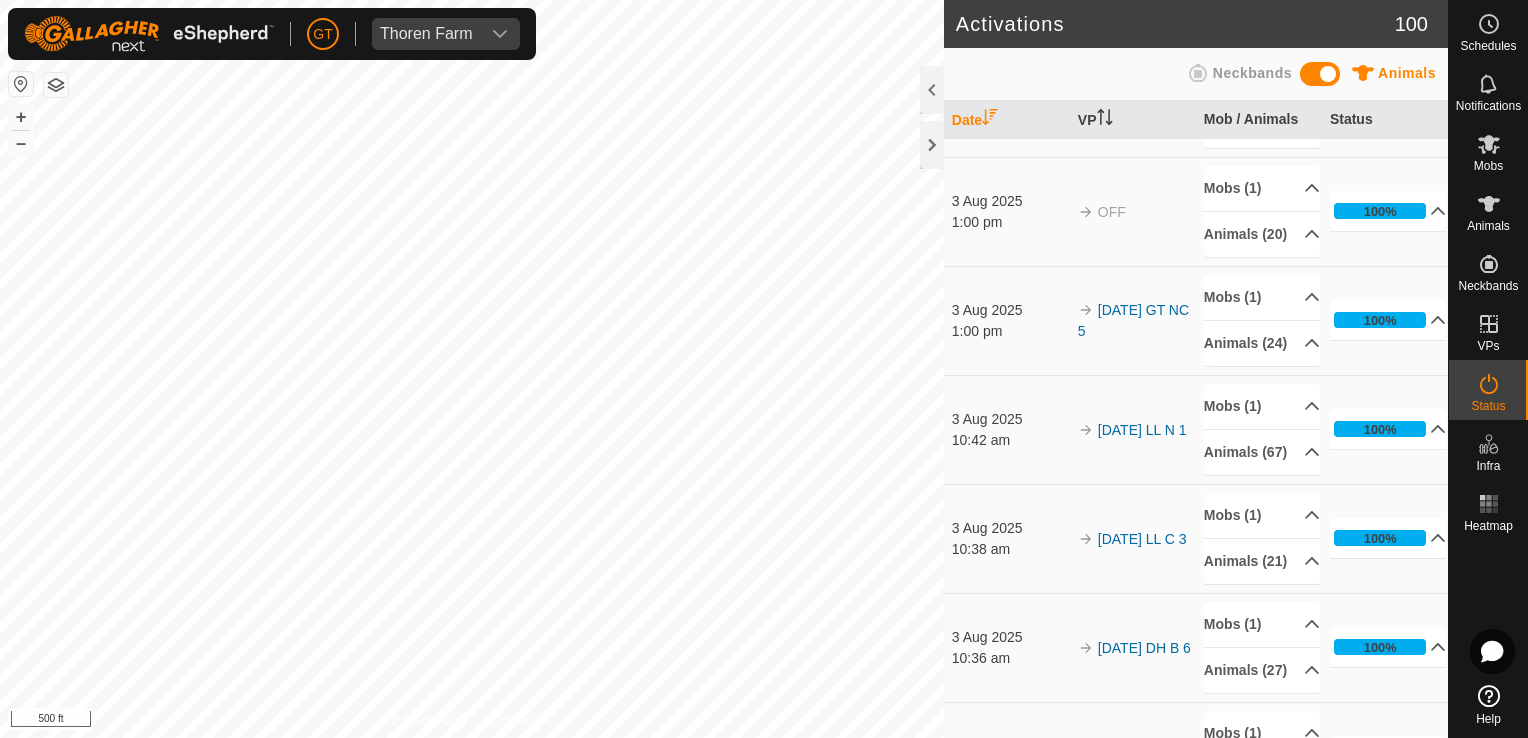 click on "GT Thoren Farm Schedules Notifications Mobs Animals Neckbands VPs Status Infra Heatmap Help Activations 100 Animals Neckbands   Date   VP   Mob / Animals   Status  3 [MONTH] [YEAR] [TIME] [DATE]  EL   SE  5 Mobs (1)  24 Bred Heifers  Animals (20)  701   699   713   710   735   706   707   704   712   714   711   708   702   715   717   716   705   709   700   703  0% In Progress Pending  20  Sent   0  Completed Confirmed   0  Overridden  0  Cancelled   0  3 [MONTH] [YEAR] [TIME]   LL  C  3 Mobs (1)  24 1 Lactation Cows  Animals (21)  696   557Male   695   685   697   679   678   689   687   676   682   680   692   688   693   683   691   686   677   694   681  0% In Progress Pending  21  Sent   0  Completed Confirmed   0  Overridden  0  Cancelled   0  3 [MONTH] [YEAR] [TIME] OFF Mobs (1)  24 Bred Heifers  Animals (20)  701   699   713   710   735   706   707   704   712   714   711   708   702   715   717   716   705   709   700   703  100% In Progress Pending  0  Sent   0  Completed Confirmed   0" at bounding box center (764, 369) 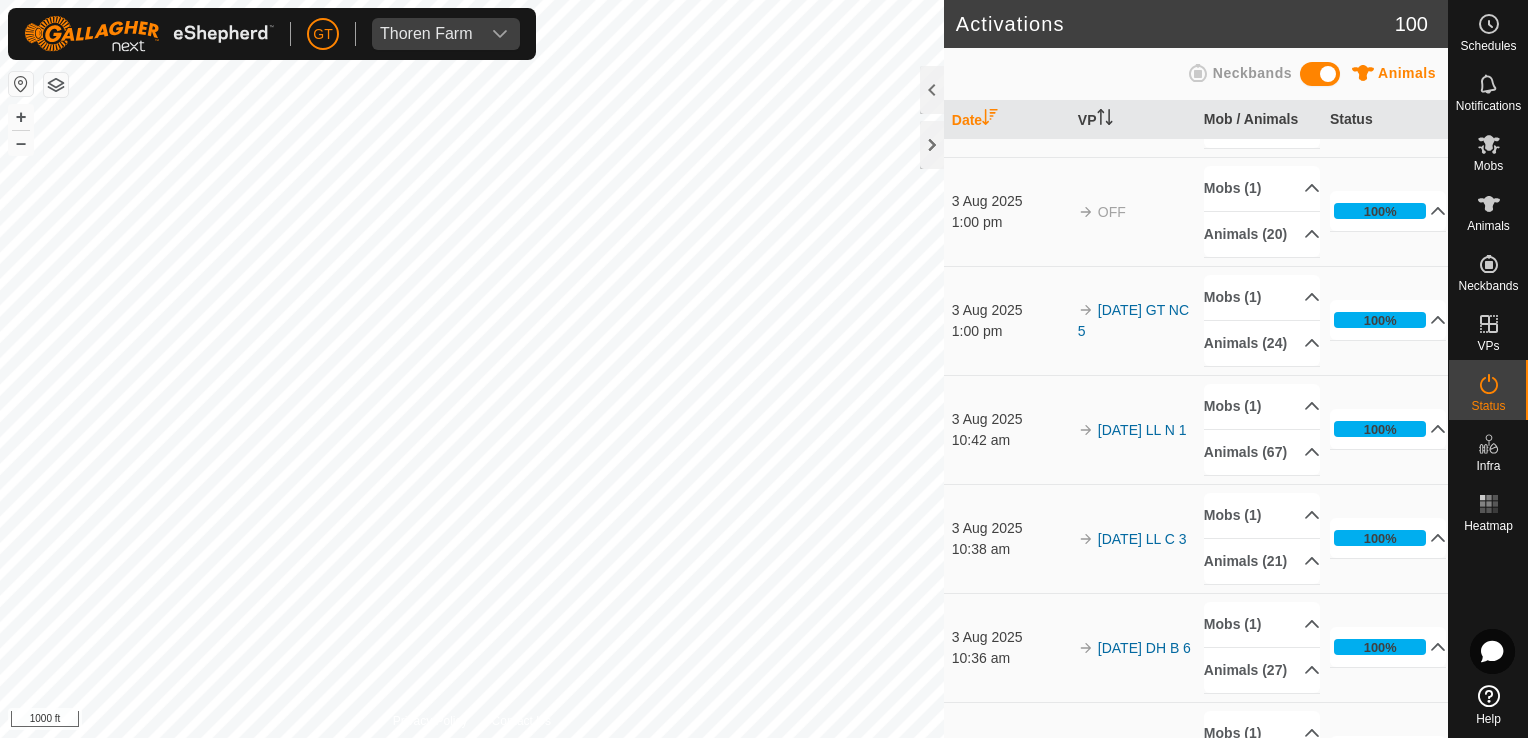 click on "GT Thoren Farm Schedules Notifications Mobs Animals Neckbands VPs Status Infra Heatmap Help Activations 100 Animals Neckbands   Date   VP   Mob / Animals   Status  3 [MONTH] [YEAR] [TIME] [DATE]  EL   SE  5 Mobs (1)  24 Bred Heifers  Animals (20)  701   699   713   710   735   706   707   704   712   714   711   708   702   715   717   716   705   709   700   703  0% In Progress Pending  20  Sent   0  Completed Confirmed   0  Overridden  0  Cancelled   0  3 [MONTH] [YEAR] [TIME]   LL  C  3 Mobs (1)  24 1 Lactation Cows  Animals (21)  696   557Male   695   685   697   679   678   689   687   676   682   680   692   688   693   683   691   686   677   694   681  0% In Progress Pending  21  Sent   0  Completed Confirmed   0  Overridden  0  Cancelled   0  3 [MONTH] [YEAR] [TIME] OFF Mobs (1)  24 Bred Heifers  Animals (20)  701   699   713   710   735   706   707   704   712   714   711   708   702   715   717   716   705   709   700   703  100% In Progress Pending  0  Sent   0  Completed Confirmed   0" at bounding box center [764, 369] 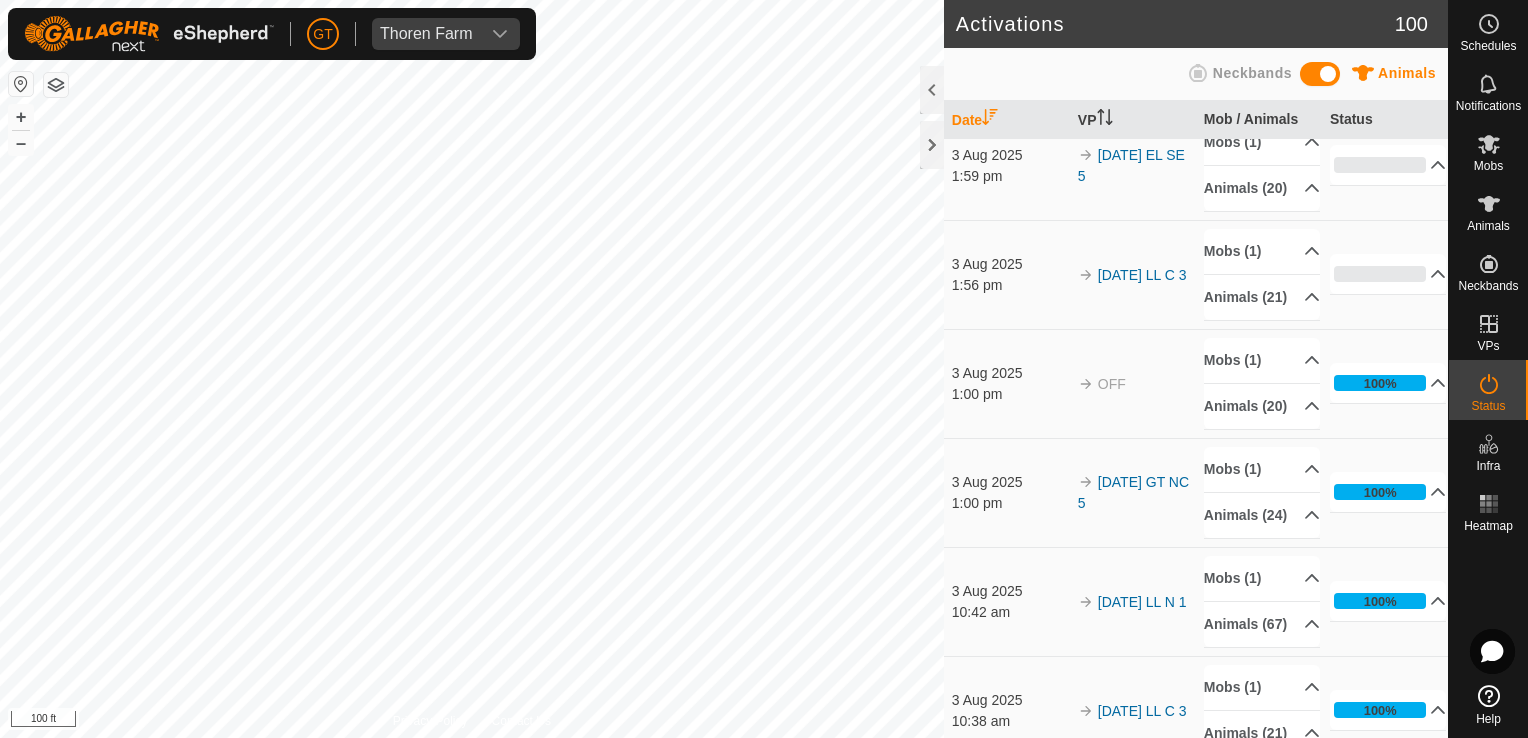 scroll, scrollTop: 0, scrollLeft: 0, axis: both 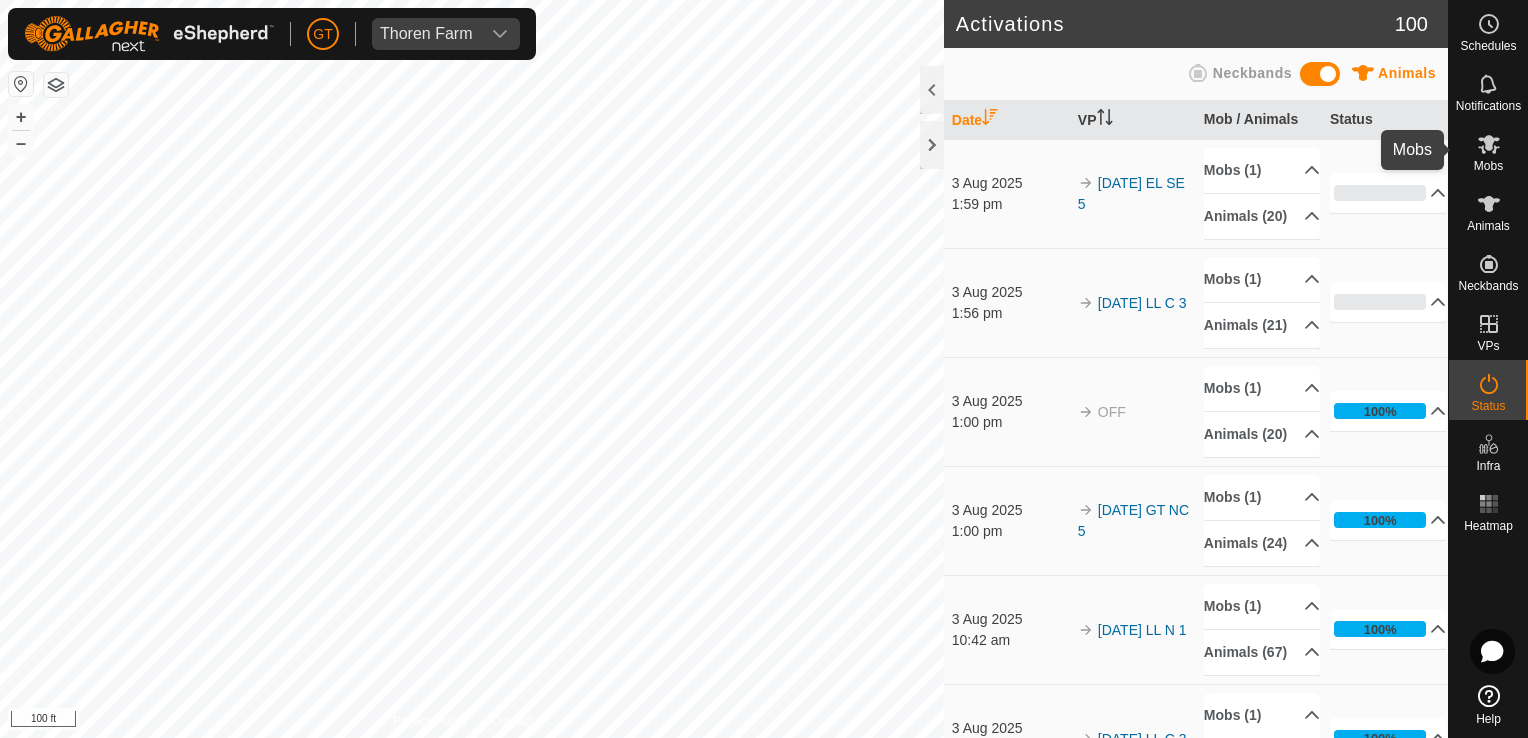 click 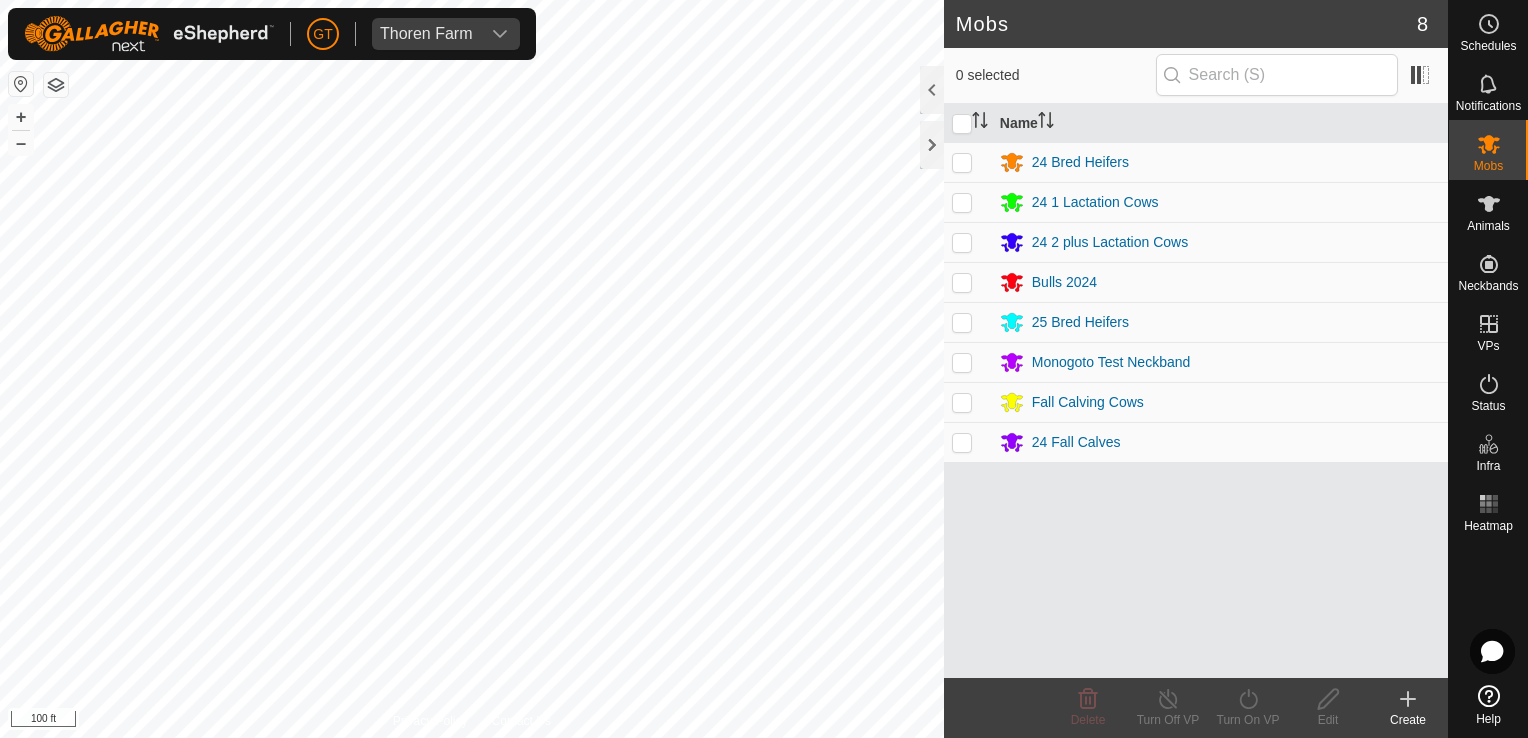 click at bounding box center (962, 162) 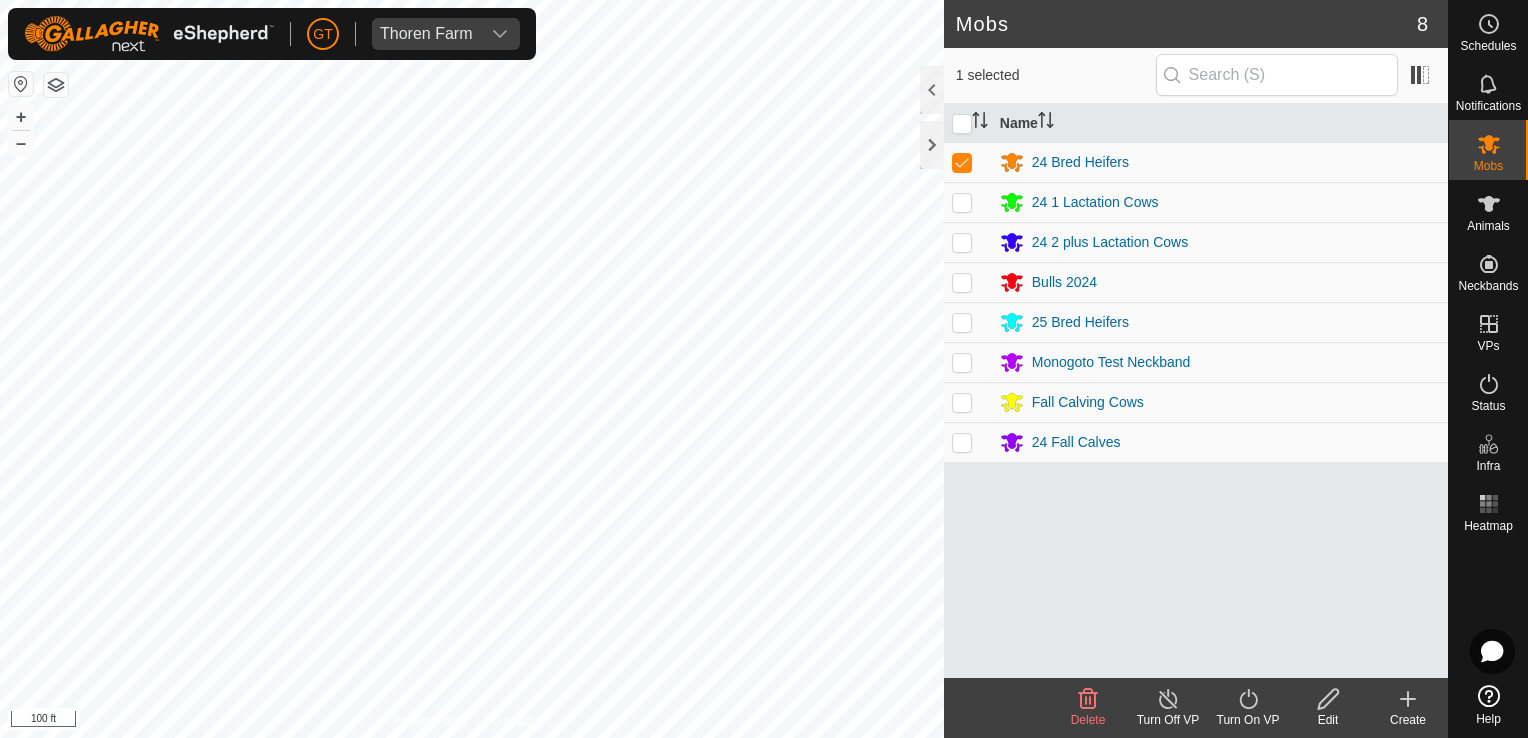 click 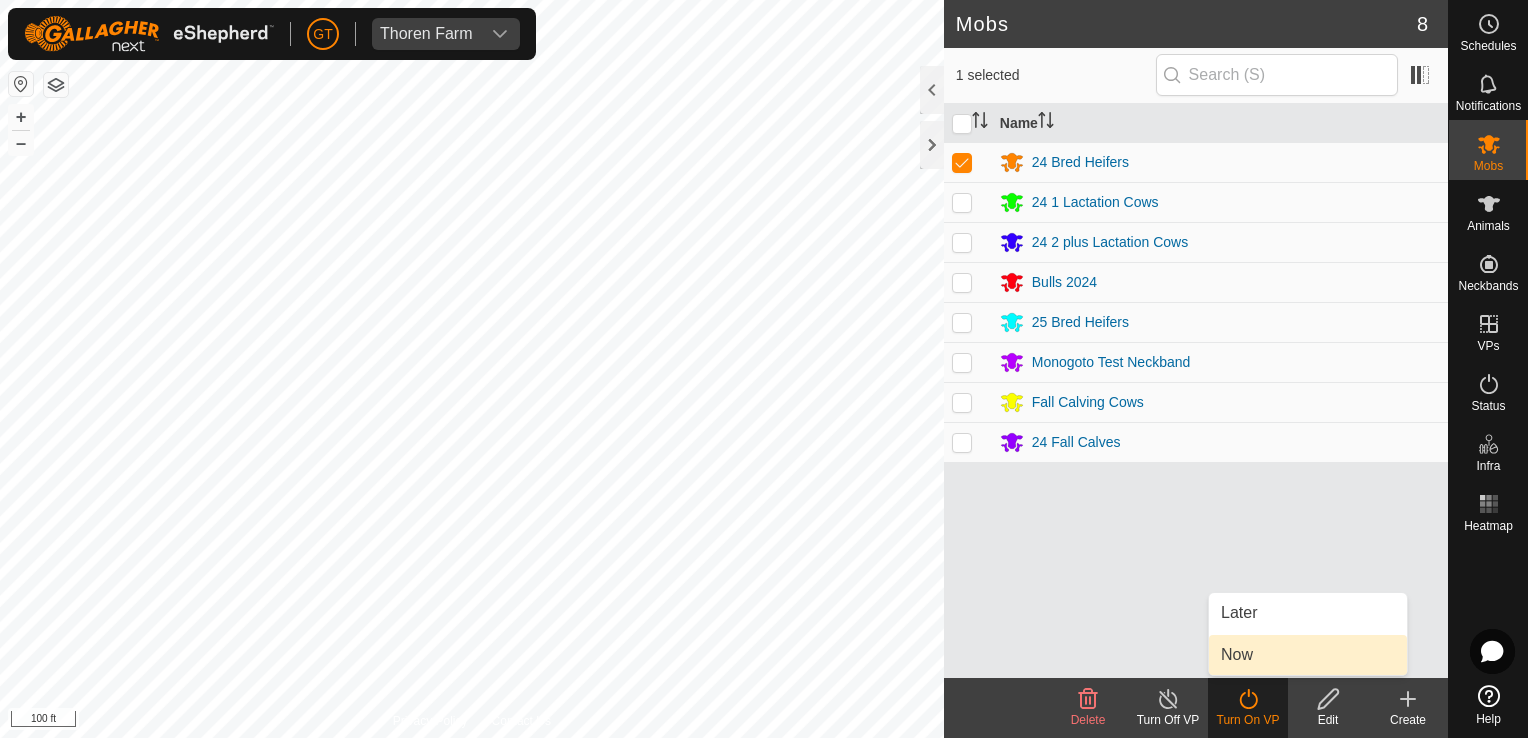 click on "Now" at bounding box center [1308, 655] 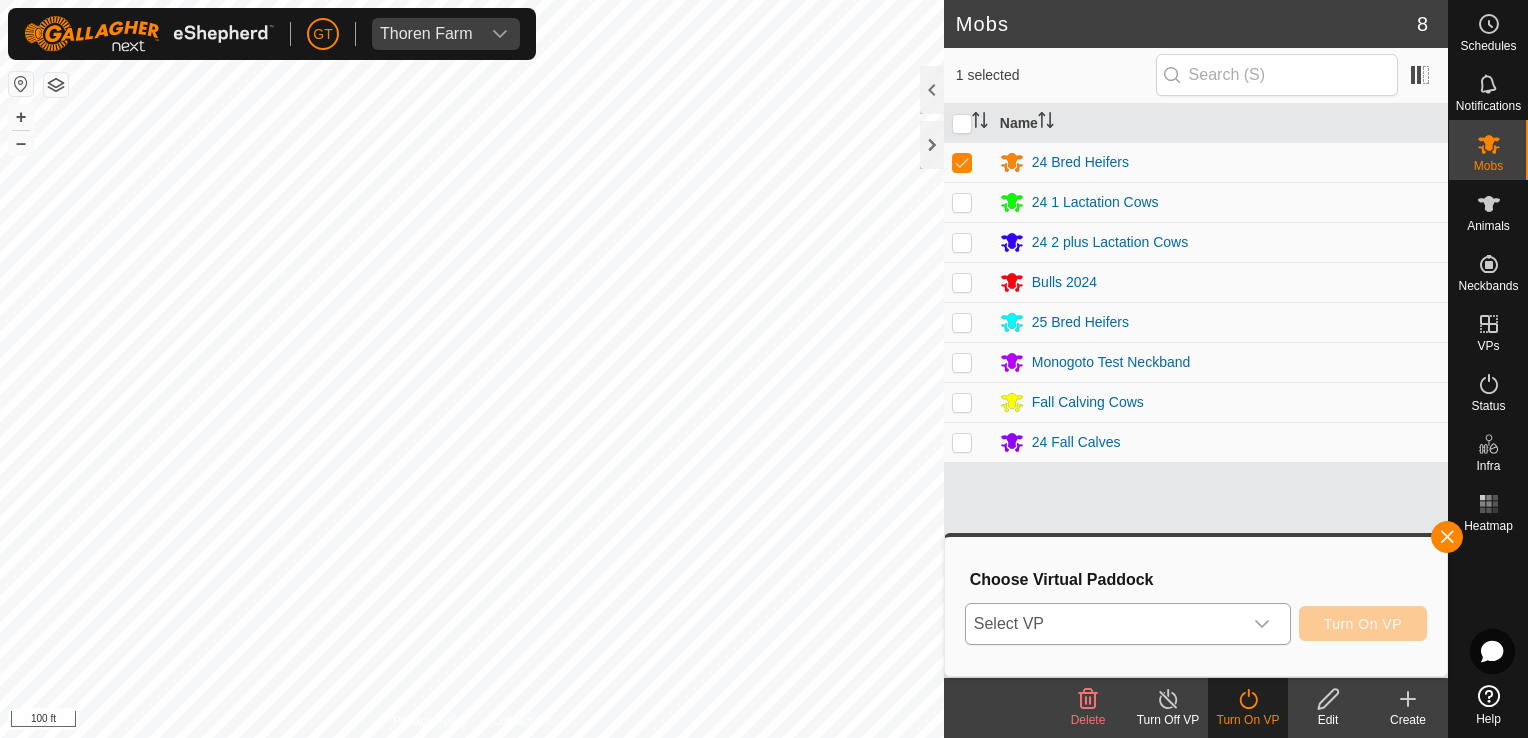 click 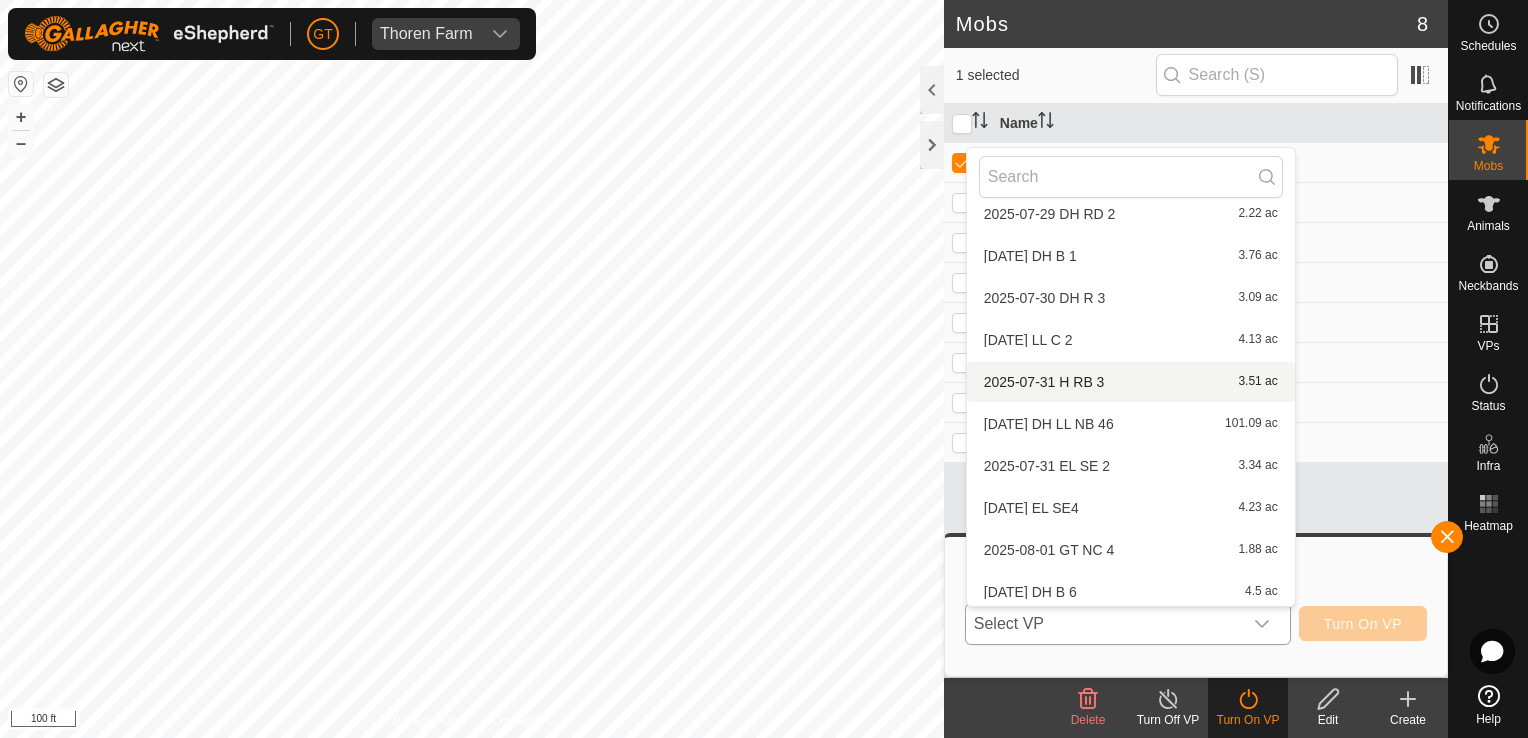scroll, scrollTop: 400, scrollLeft: 0, axis: vertical 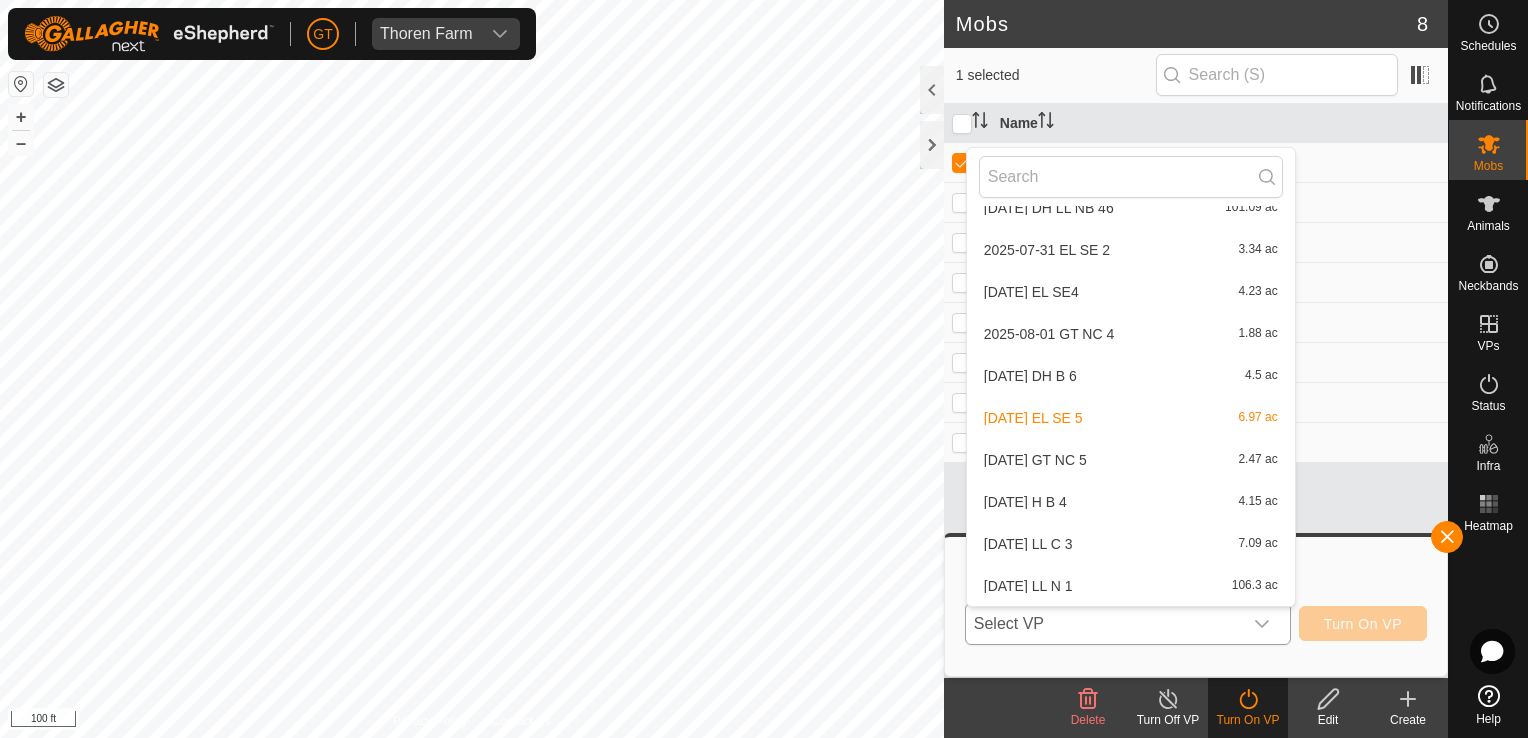 click on "[DATE]  EL   SE  5  6.97 ac" at bounding box center [1131, 418] 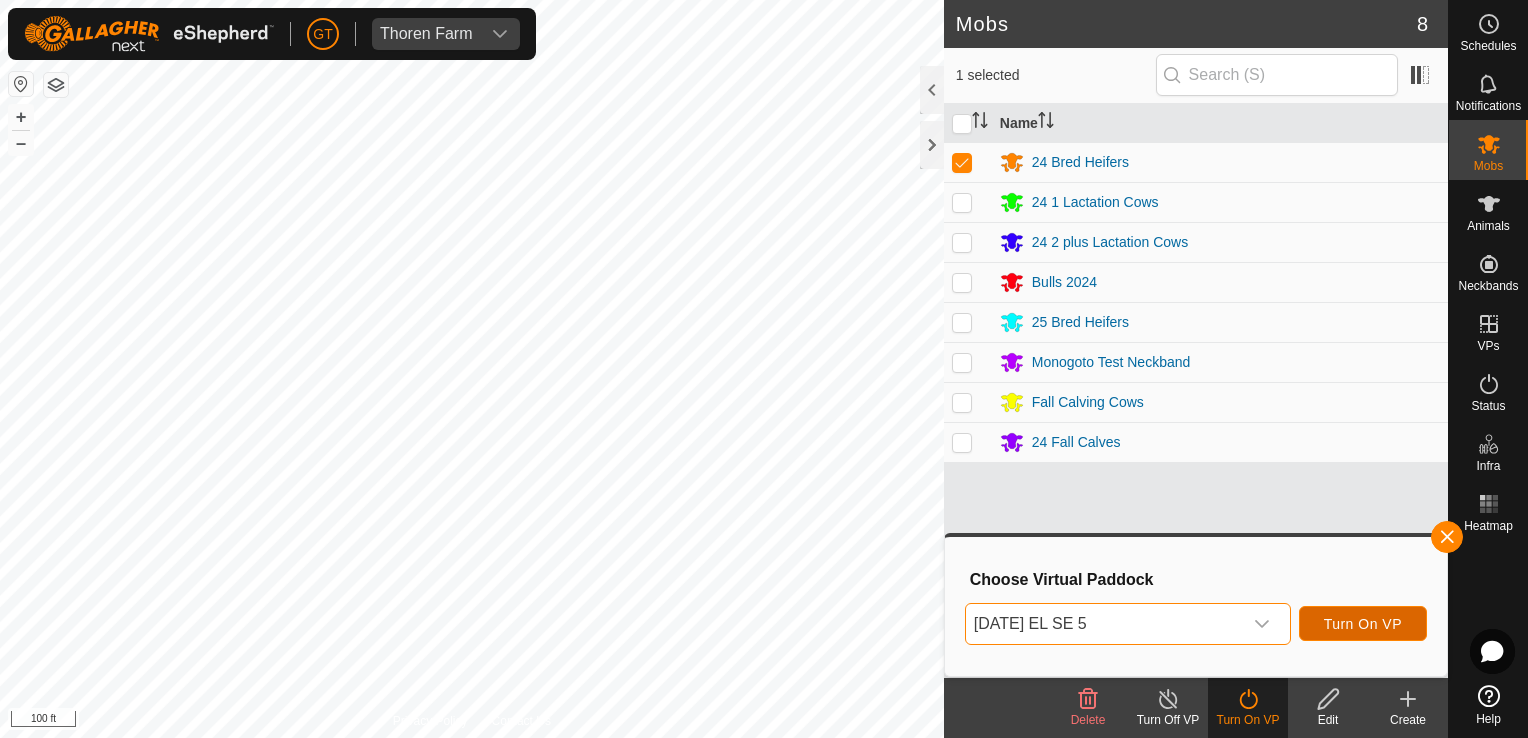 click on "Turn On VP" at bounding box center [1363, 624] 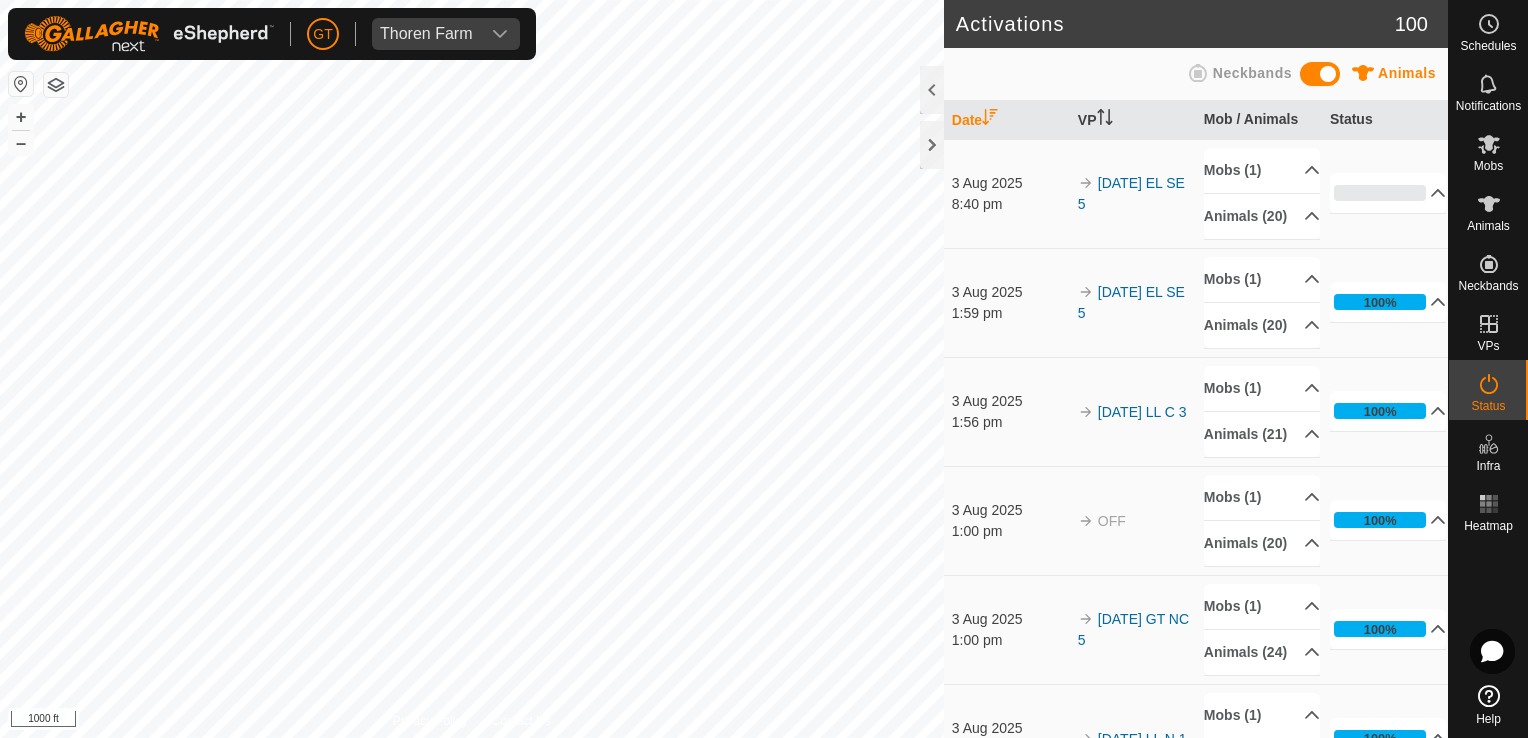 click on "GT Thoren Farm Schedules Notifications Mobs Animals Neckbands VPs Status Infra Heatmap Help Activations 100 Animals Neckbands   Date   VP   Mob / Animals   Status  3 [MONTH] [YEAR] [TIME] [DATE]  EL   SE  5 Mobs (1)  24 Bred Heifers  Animals (20)  701   699   713   710   735   706   707   704   712   714   711   708   702   715   717   716   705   709   700   703  0% In Progress Pending  20  Sent   0  Completed Confirmed   0  Overridden  0  Cancelled   0  3 [MONTH] [YEAR] [TIME] [DATE]  EL   SE  5 Mobs (1)  24 Bred Heifers  Animals (20)  701   699   713   710   735   706   707   704   712   714   711   708   702   715   717   716   705   709   700   703  100% In Progress Pending  0  Sent   0  Completed Confirmed   20  Overridden  0  Cancelled   0  3 [MONTH] [YEAR] [TIME] [DATE]   LL  C  3 Mobs (1)  24 1 Lactation Cows  Animals (21)  696   557Male   695   685   697   679   678   689   687   676   682   680   692   688   693   683   691   686   677   694   681  100% In Progress Pending  0  Sent   0   0" at bounding box center [764, 369] 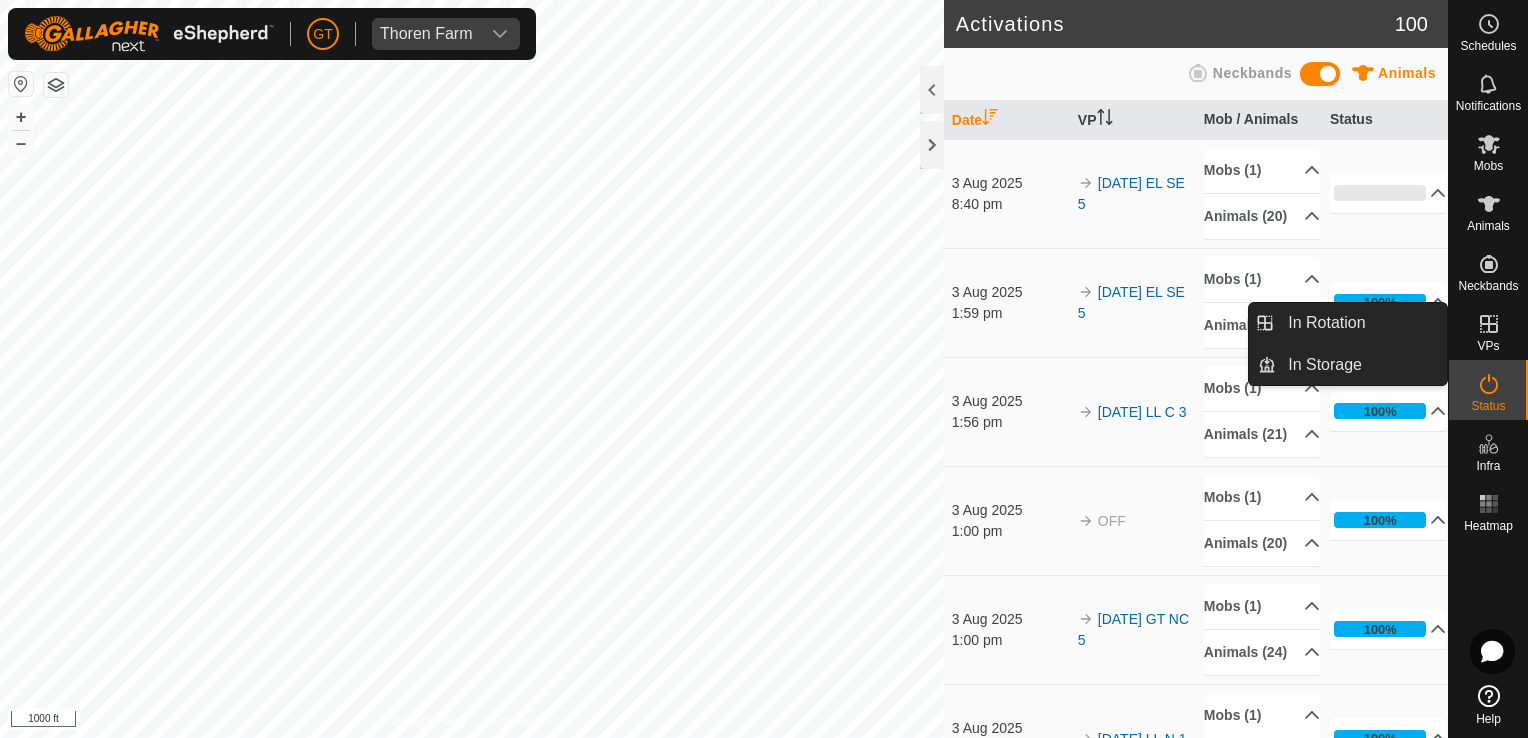 click 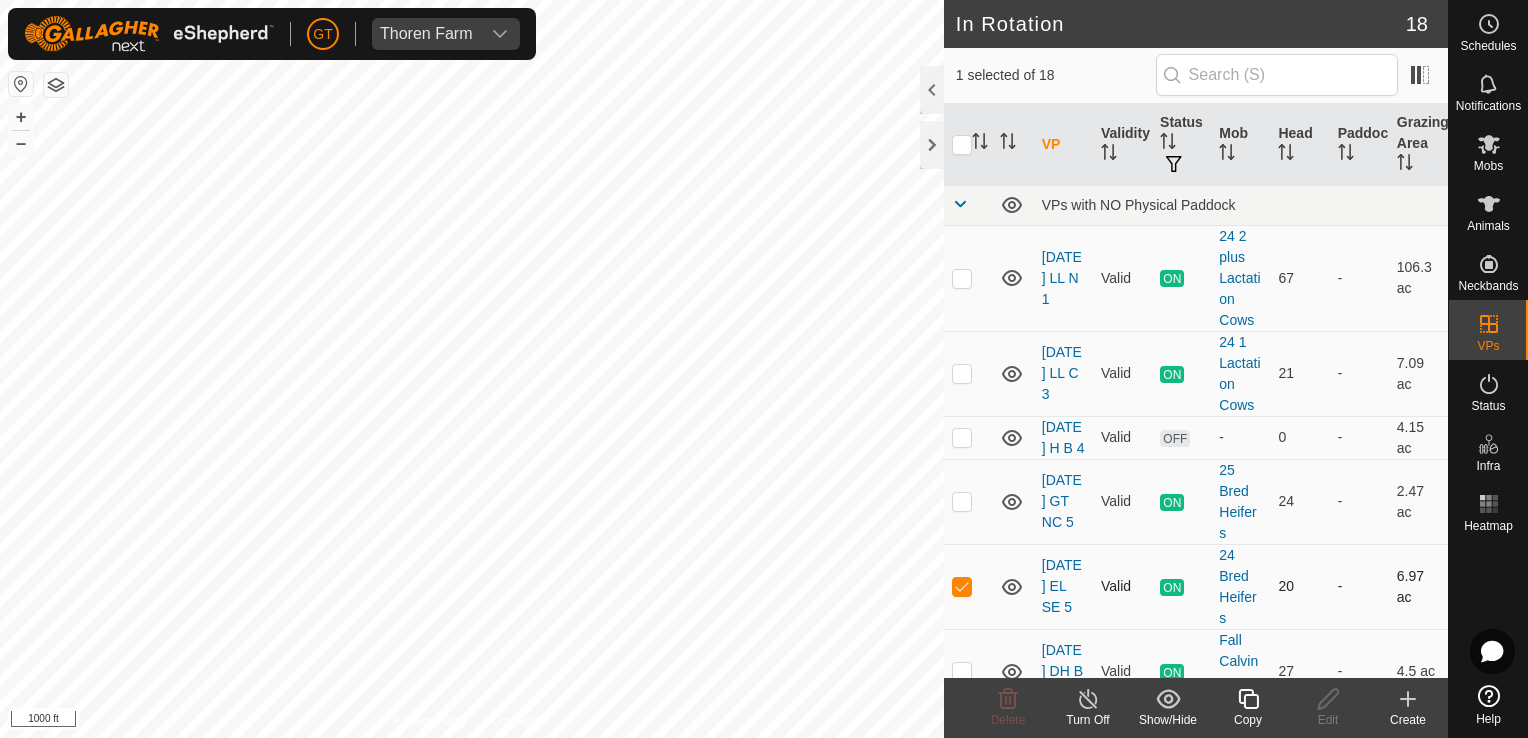 click at bounding box center (968, 586) 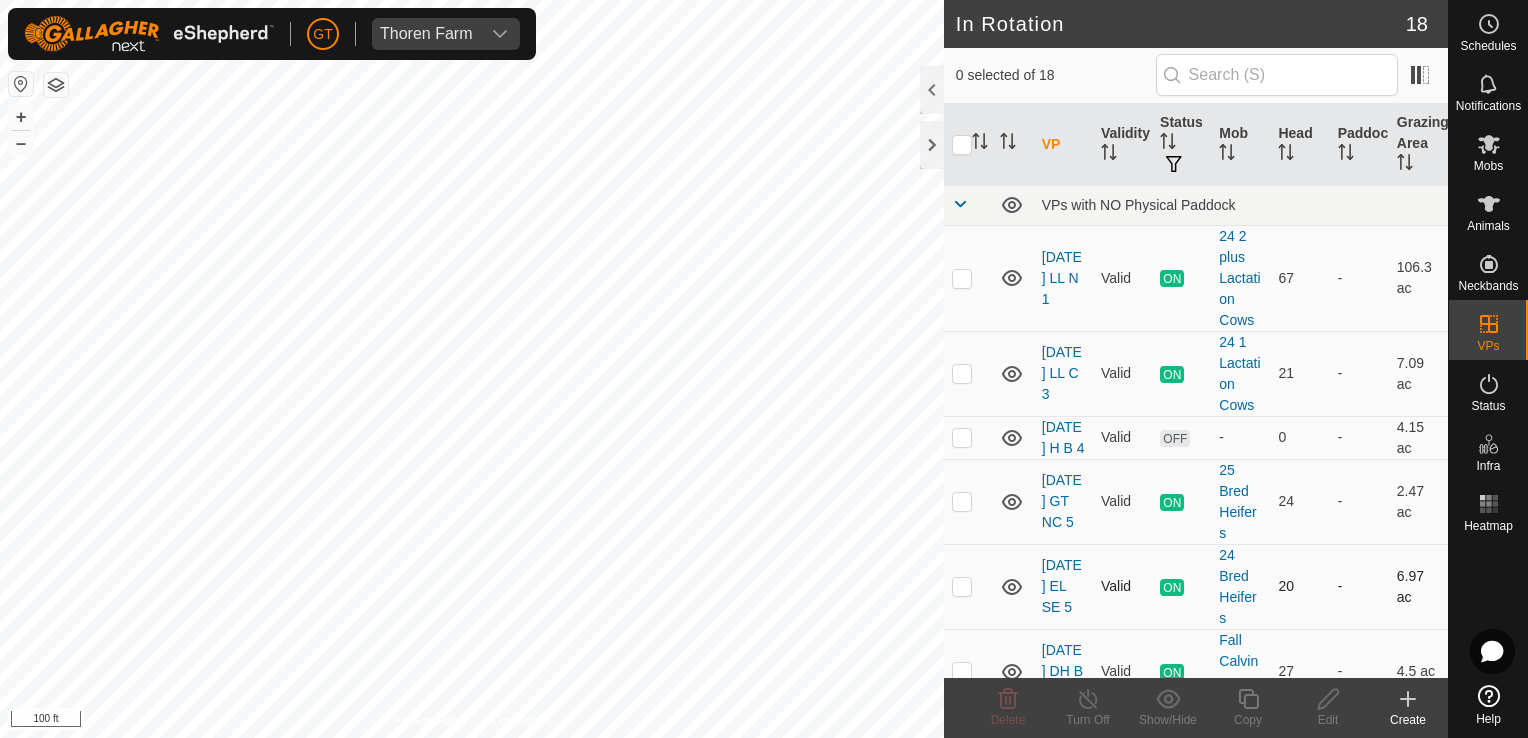 checkbox on "true" 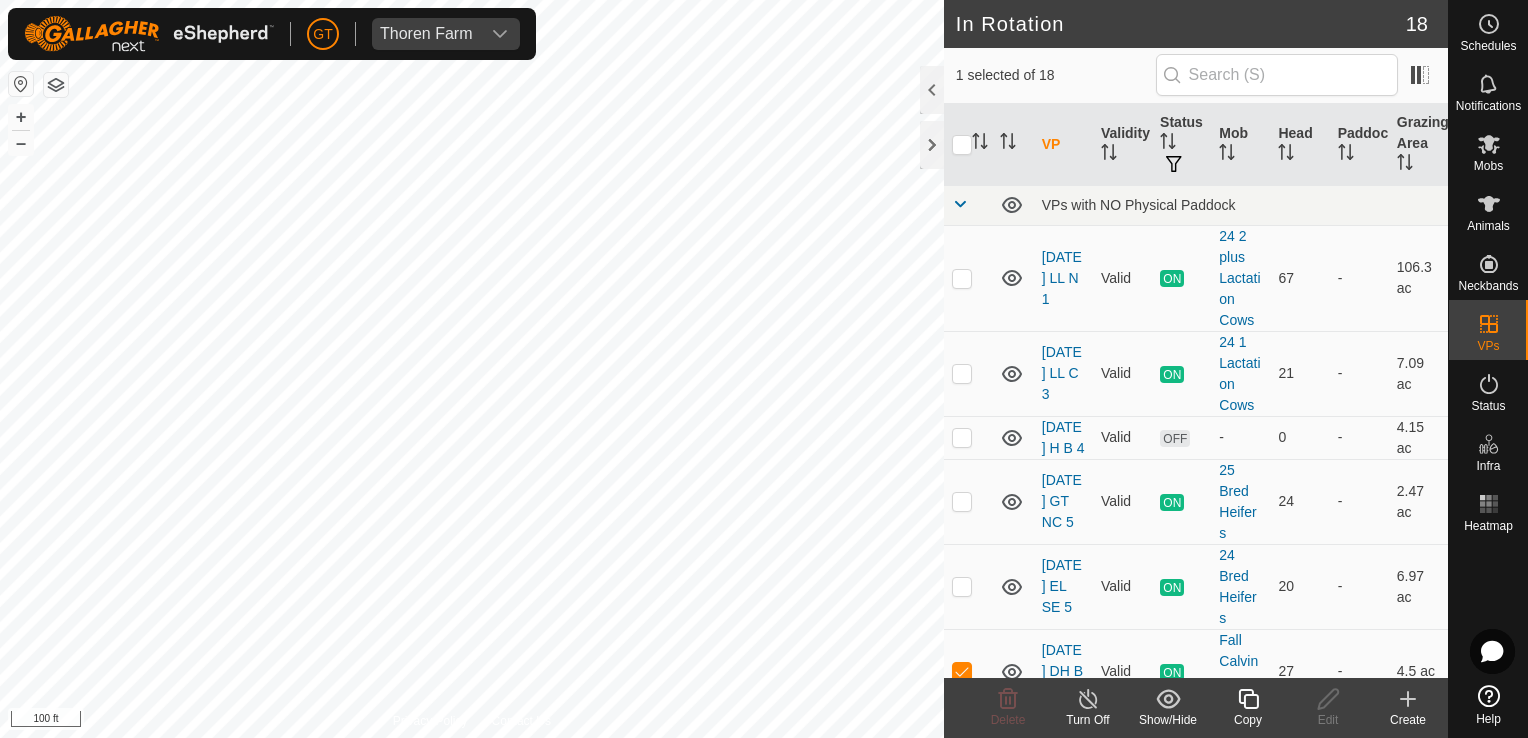 click 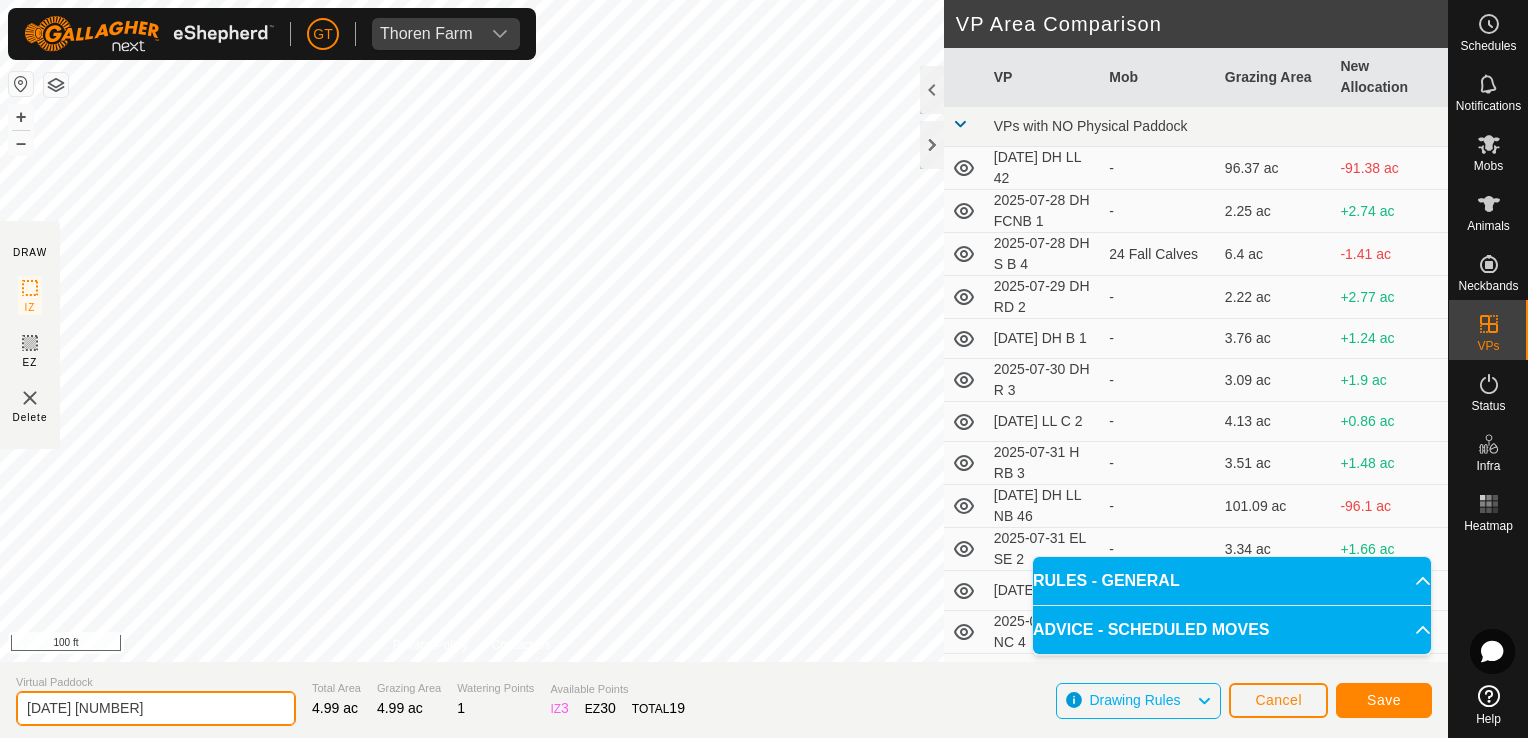 click on "[DATE] [NUMBER]" 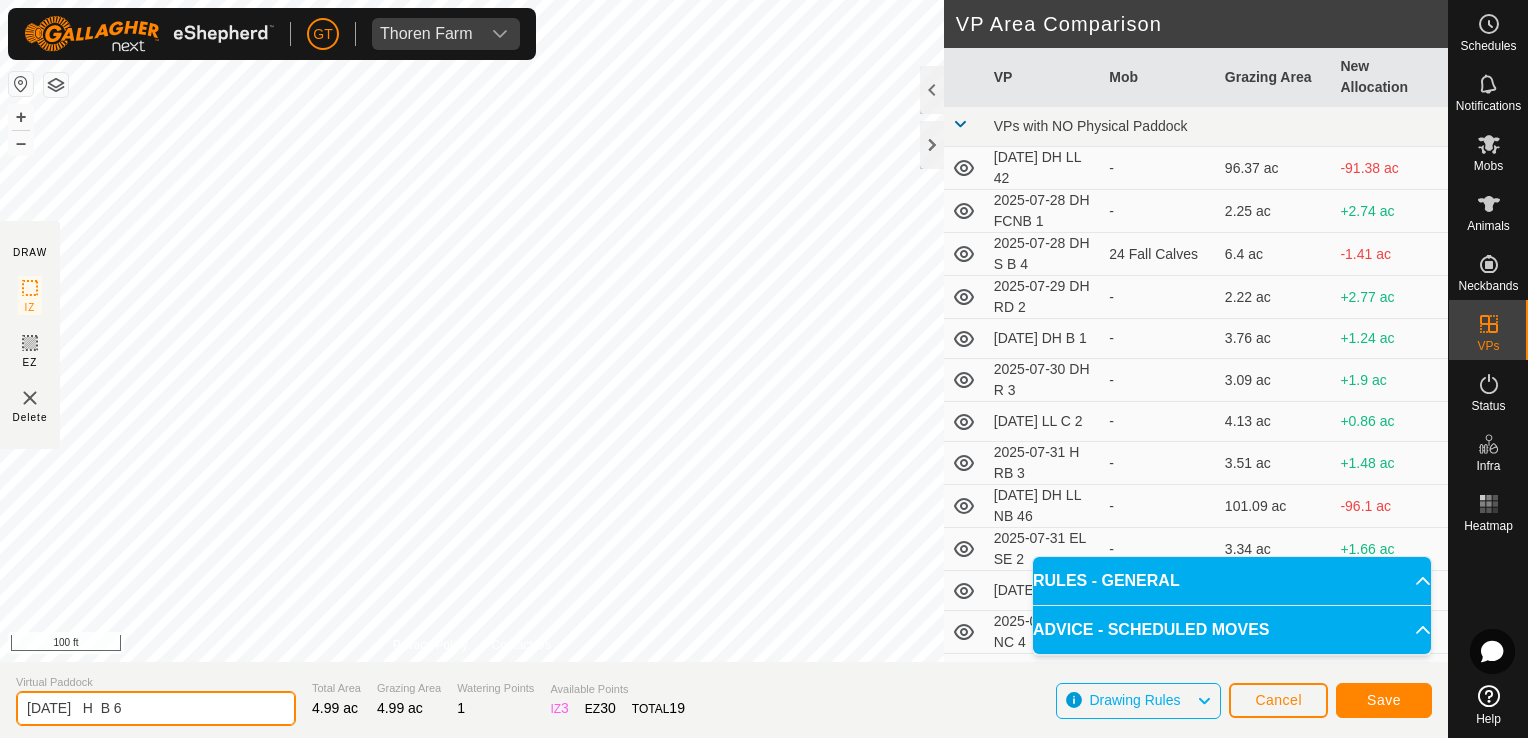 type on "[DATE]   H  B 6" 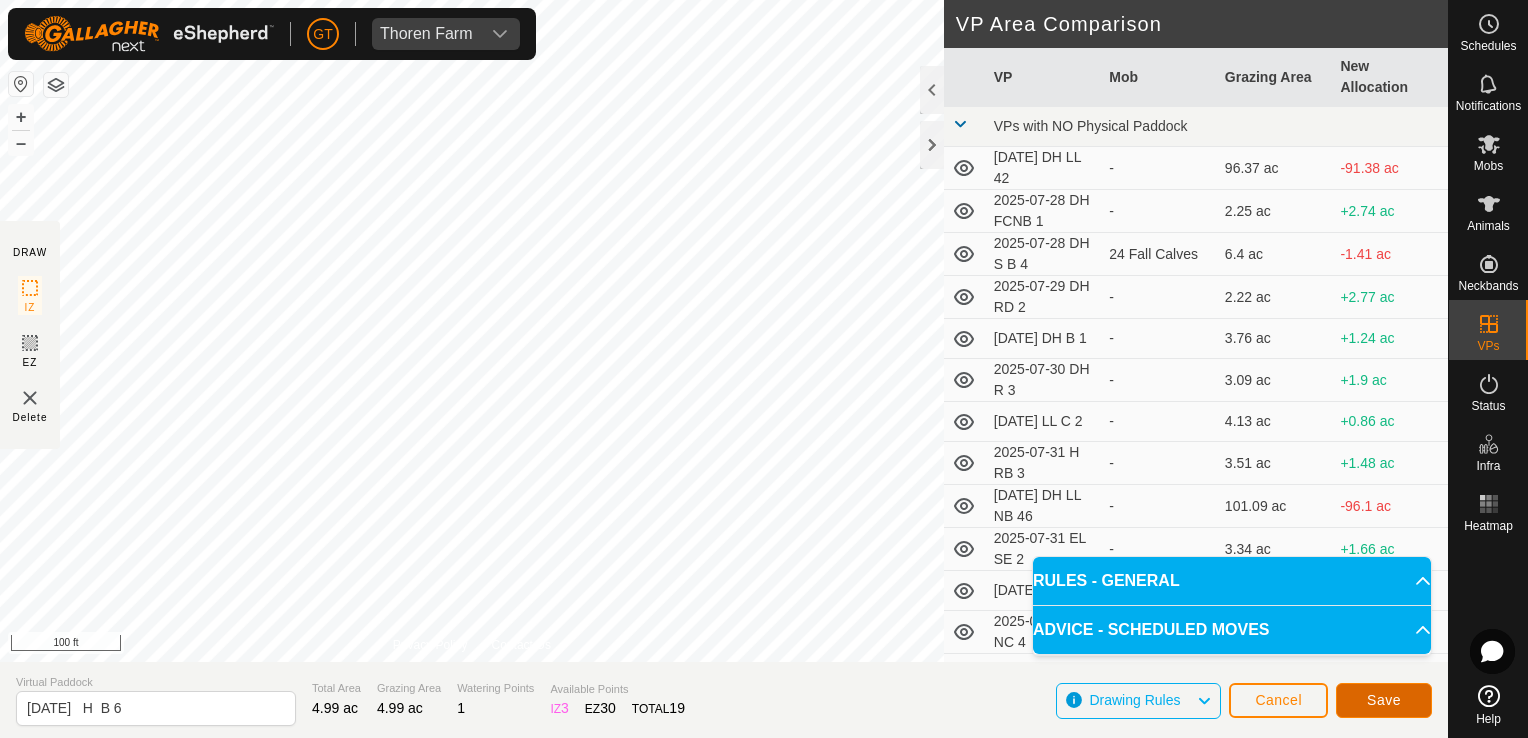 click on "Save" 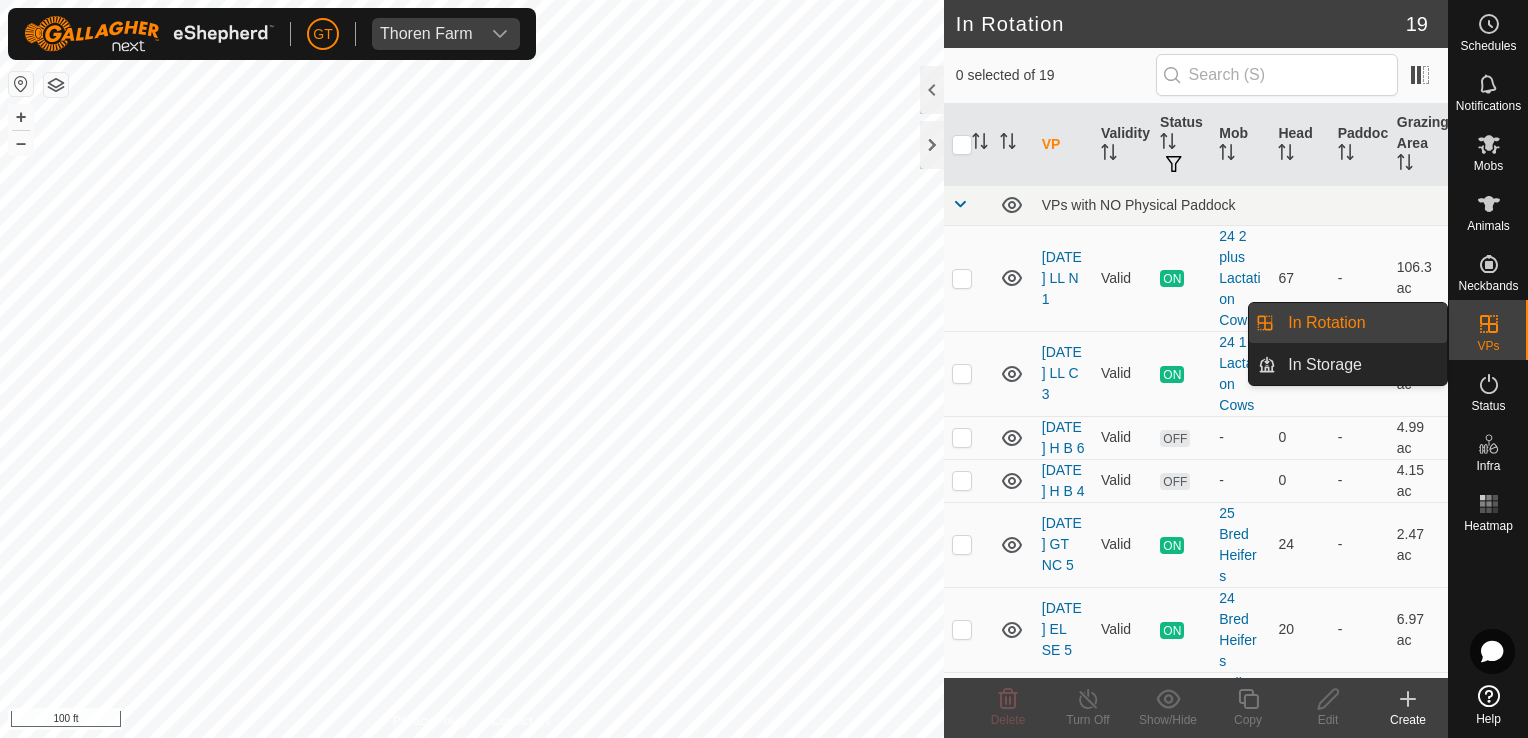 click on "In Rotation" at bounding box center [1361, 323] 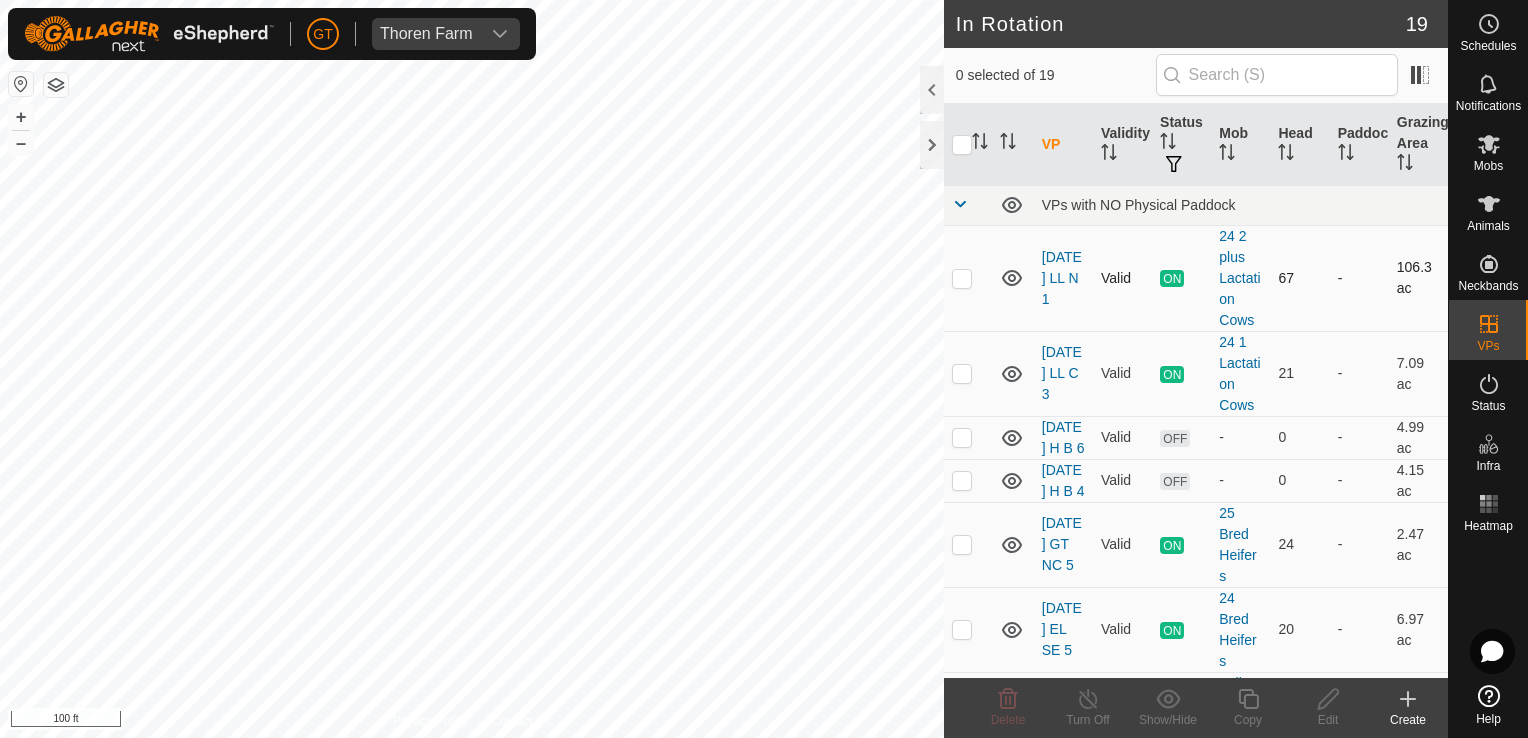 checkbox on "true" 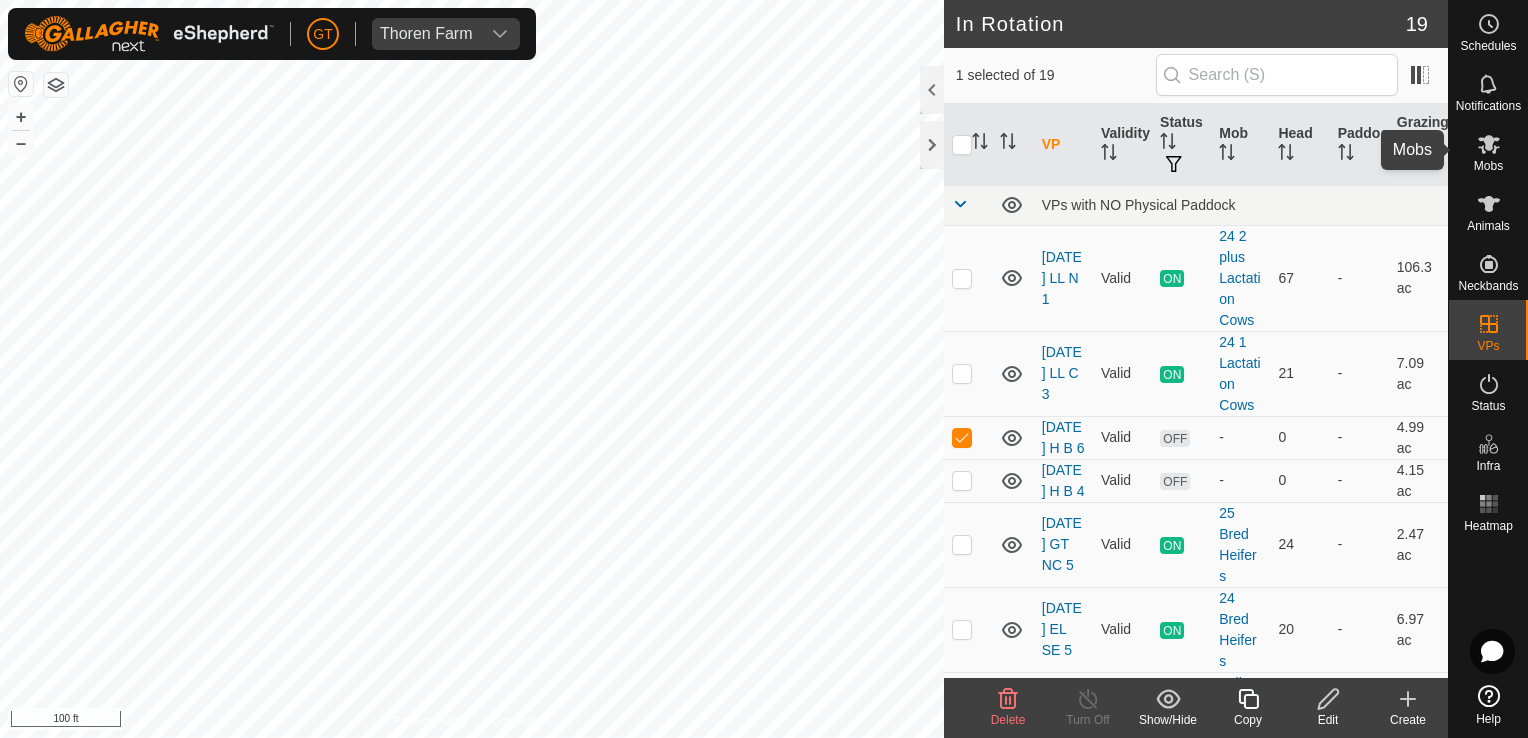 click at bounding box center (1489, 144) 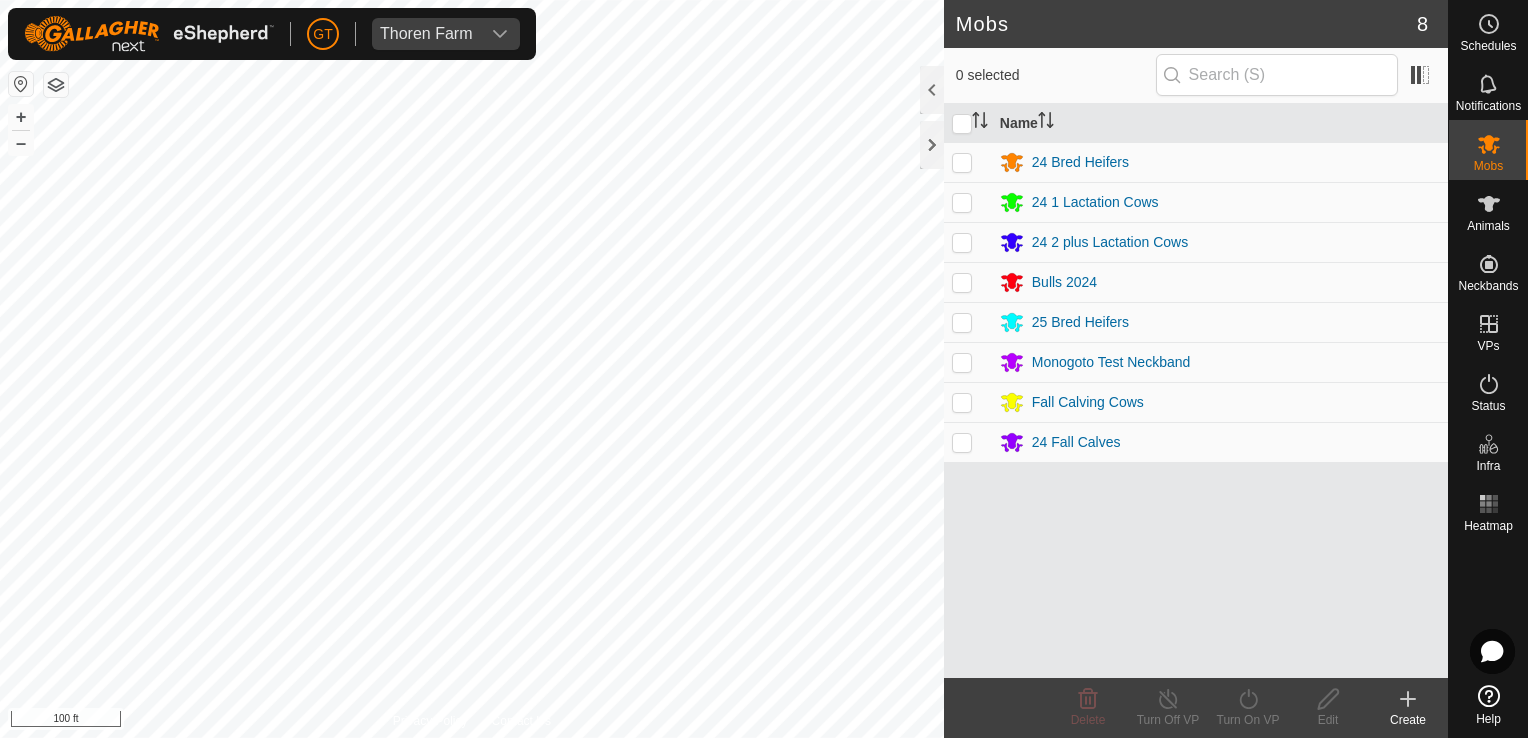 click at bounding box center (962, 402) 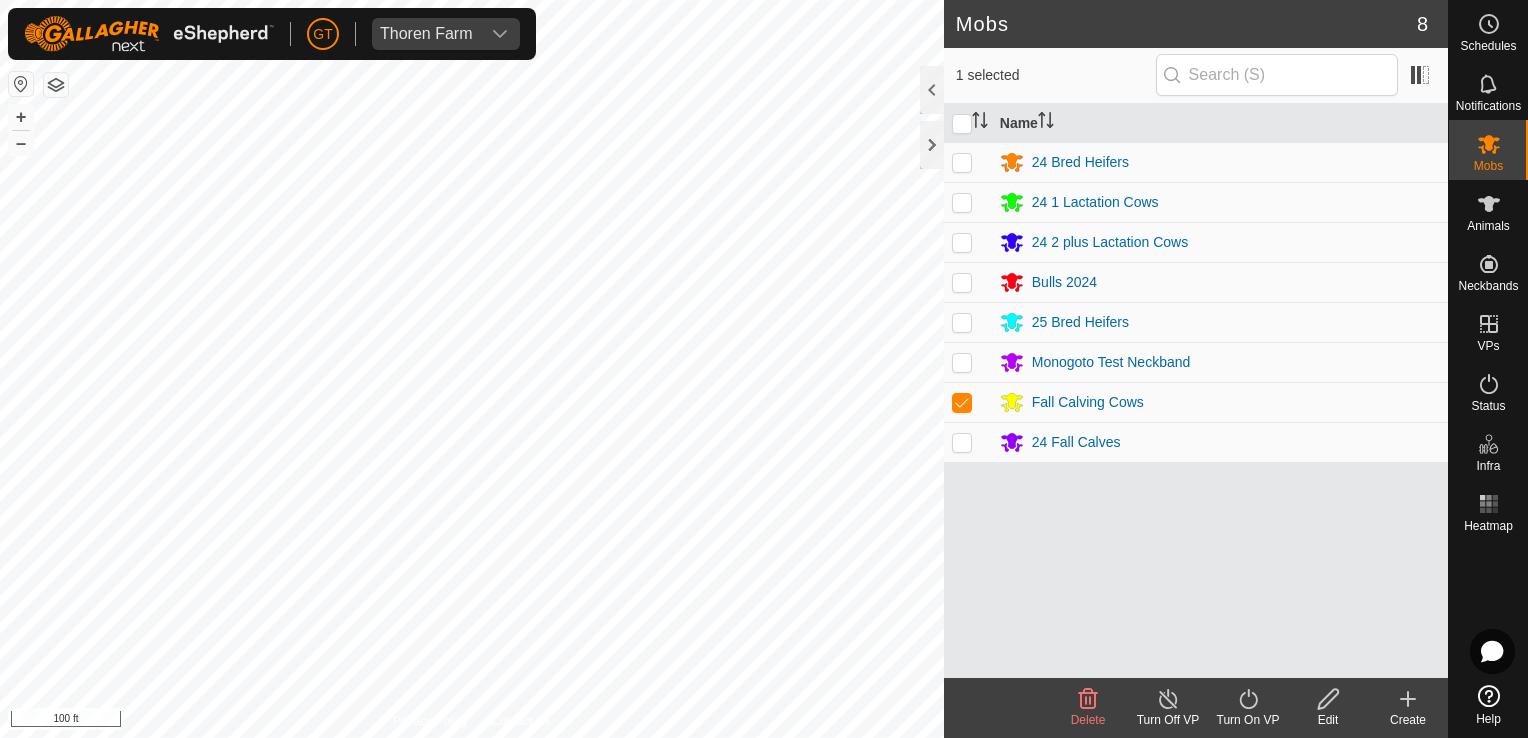 click 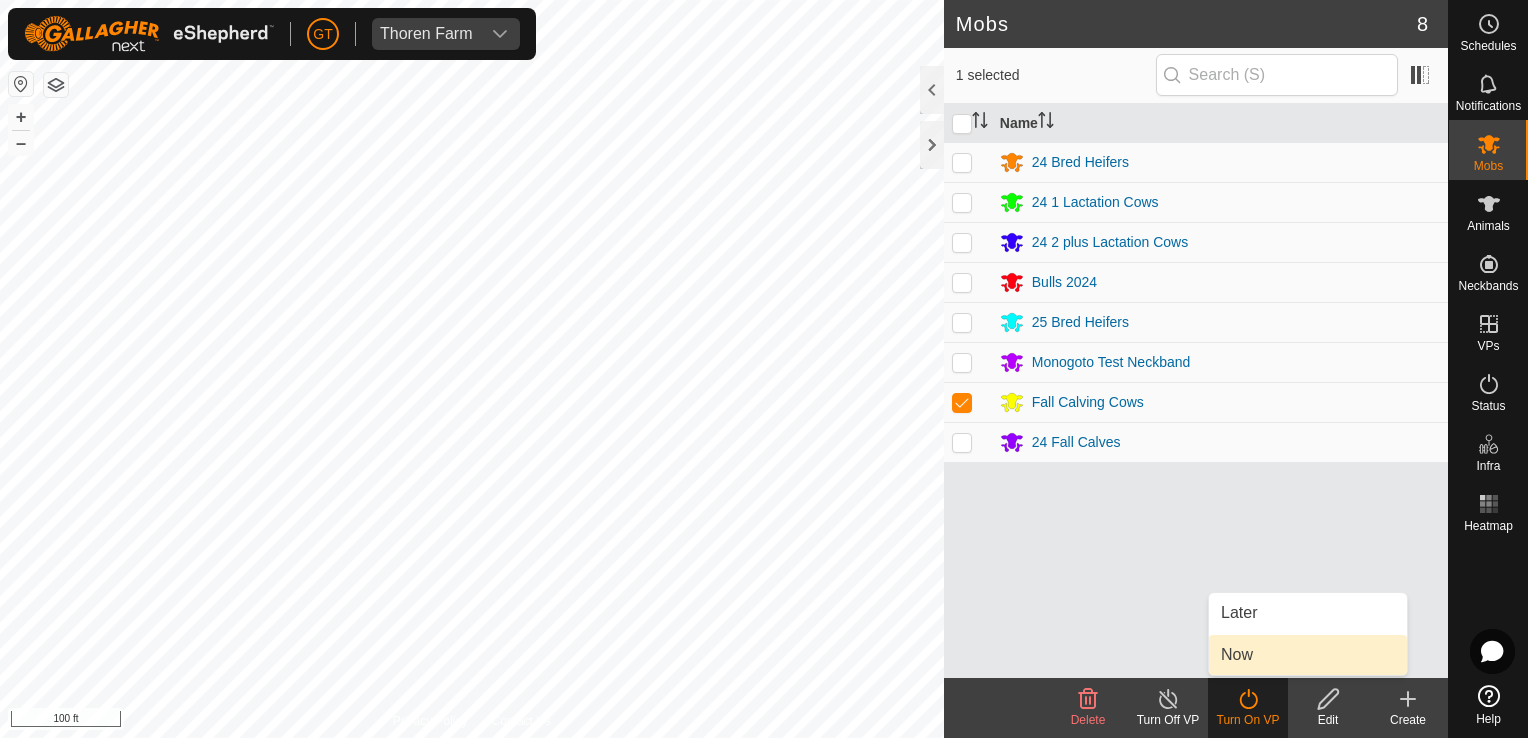 click on "Now" at bounding box center [1308, 655] 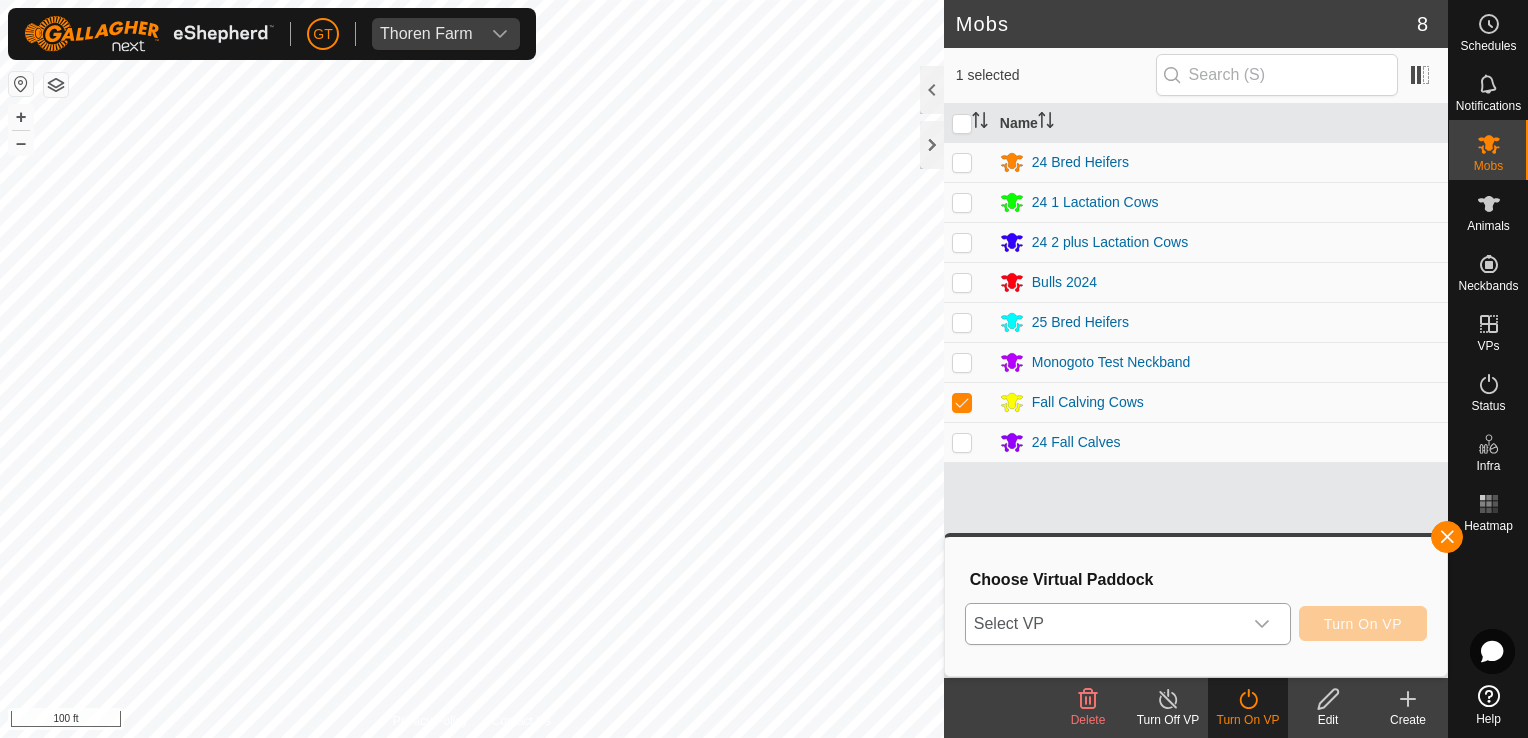 click 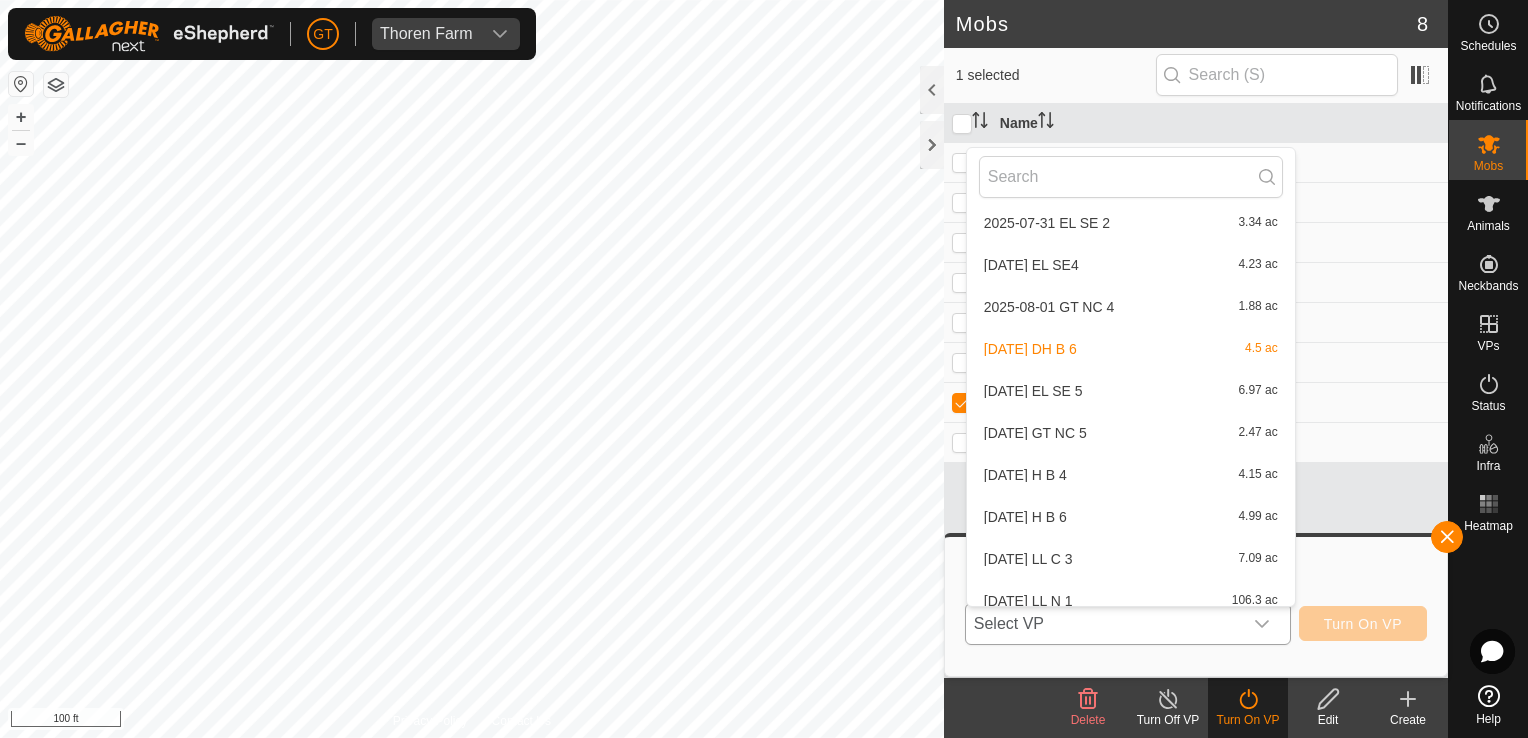 scroll, scrollTop: 442, scrollLeft: 0, axis: vertical 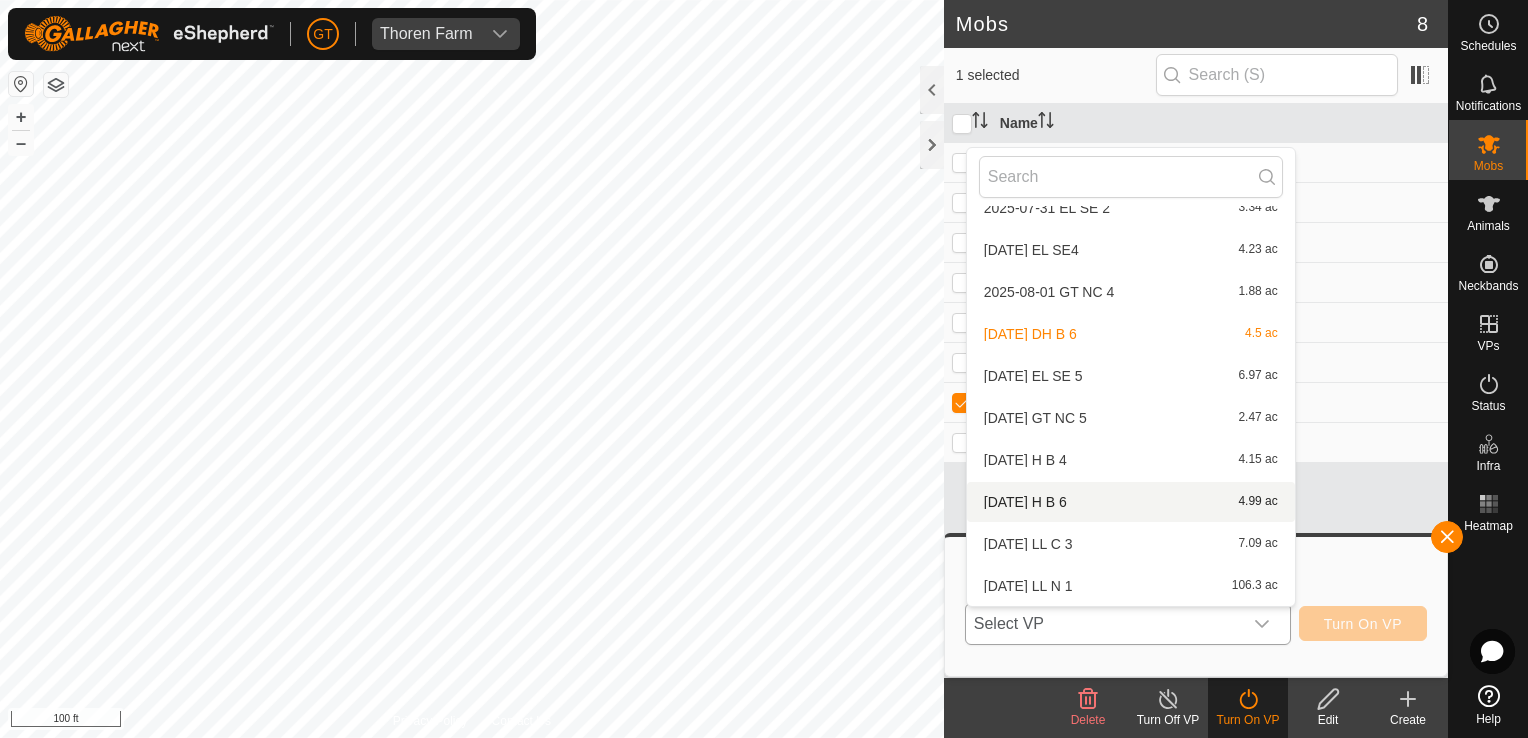 click on "[DATE]   H  B 6  4.99 ac" at bounding box center [1131, 502] 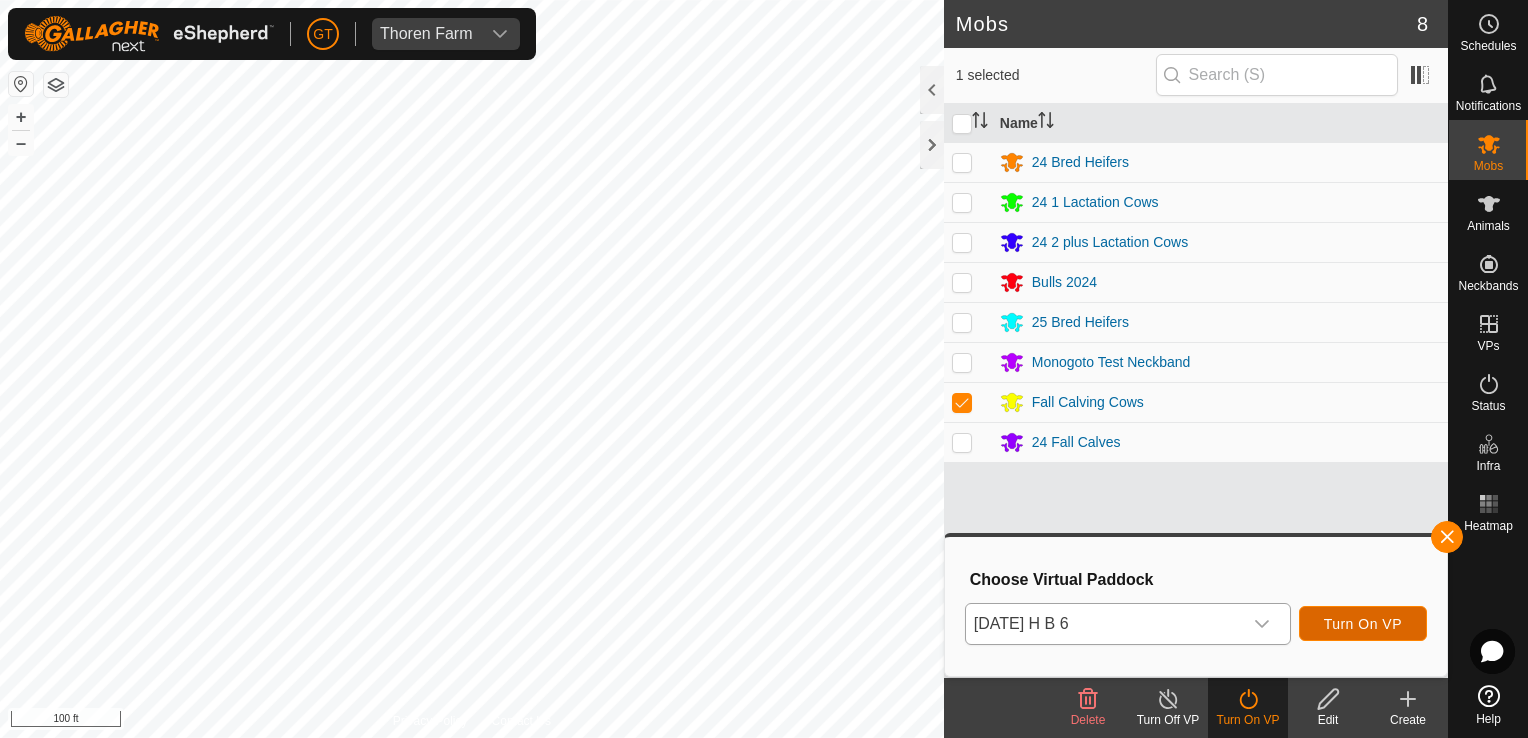 click on "Turn On VP" at bounding box center (1363, 624) 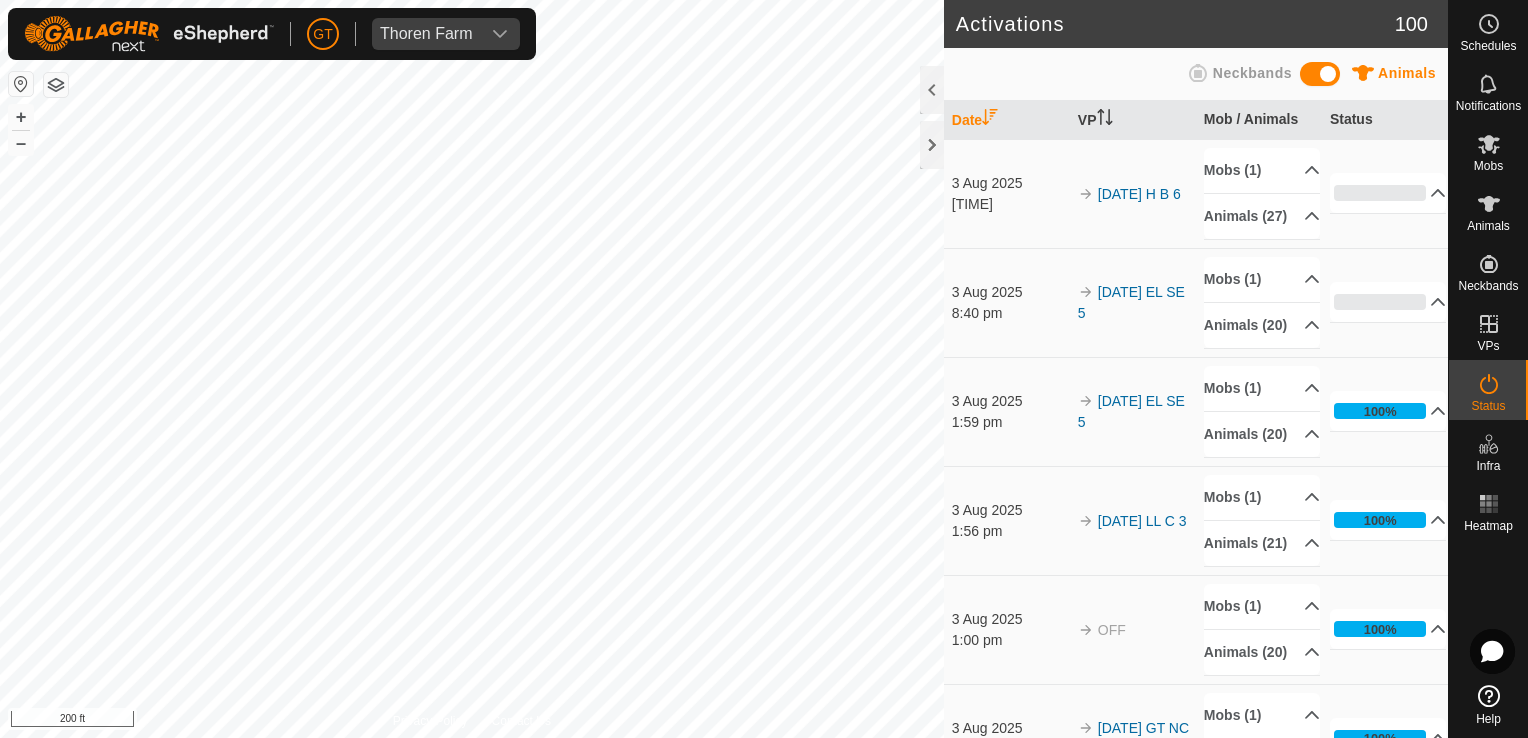 click on "Activations 100 Animals Neckbands   Date   VP   Mob / Animals   Status  3 [MONTH] [YEAR] [TIME] [DATE]   H  B 6 Mobs (1)  Fall Calving Cows  Animals (27)  515   491   559   595   550   596   635   557   533   629   622   580   565   528   669   630   640   576   632   673   529   525   484   623   591   558   643  0% In Progress Pending  27  Sent   0  Completed Confirmed   0  Overridden  0  Cancelled   0  3 [MONTH] [YEAR] [TIME] [DATE]  EL   SE  5 Mobs (1)  24 Bred Heifers  Animals (20)  701   699   713   710   735   706   707   704   712   714   711   708   702   715   717   716   705   709   700   703  0% In Progress Pending  20  Sent   0  Completed Confirmed   0  Overridden  0  Cancelled   0  3 [MONTH] [YEAR] [TIME] [DATE]  EL   SE  5 Mobs (1)  24 Bred Heifers  Animals (20)  701   699   713   710   735   706   707   704   712   714   711   708   702   715   717   716   705   709   700   703  100% In Progress Pending  0  Sent   0  Completed Confirmed   20  Overridden  0  Cancelled   0  3 [MONTH] [YEAR] [TIME]  696" 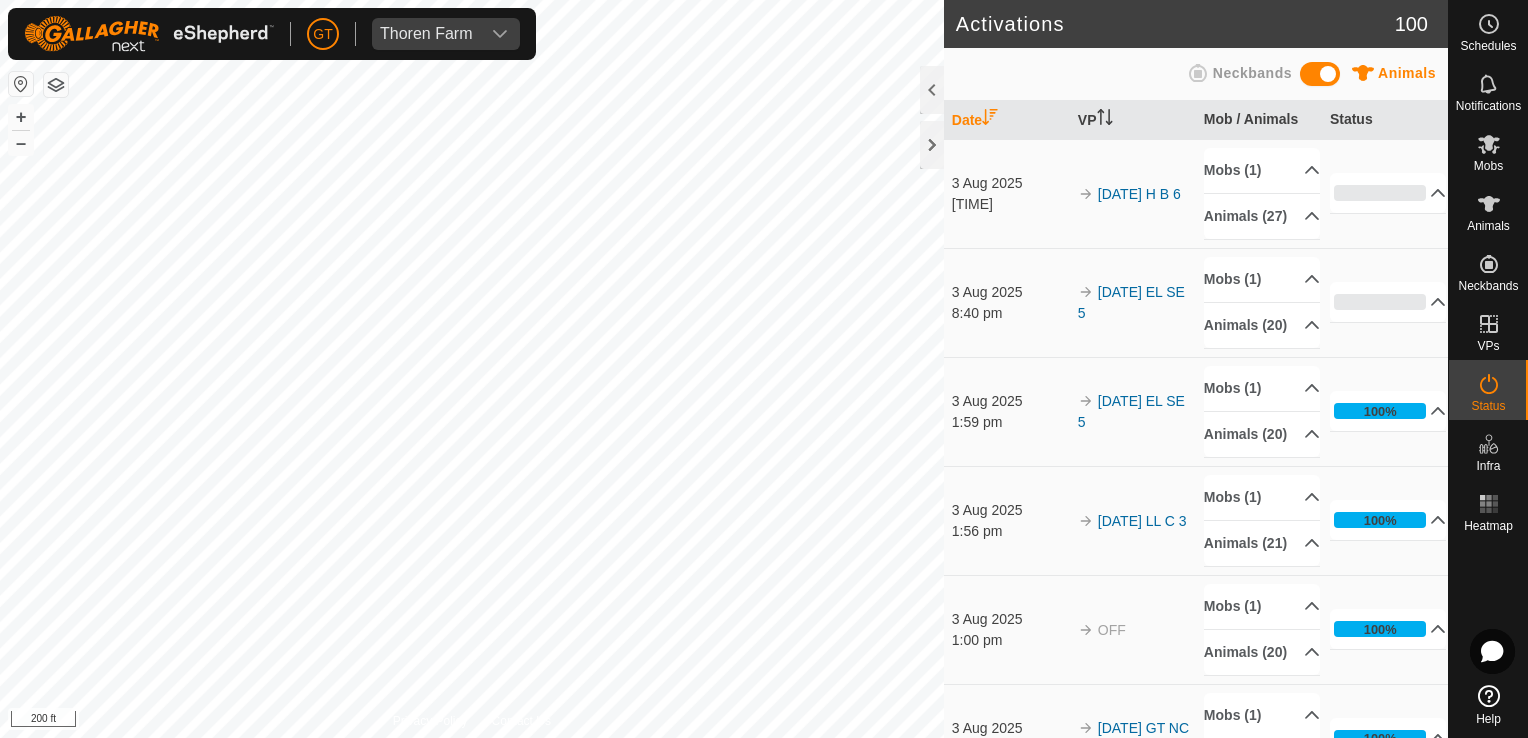click on "GT Thoren Farm Schedules Notifications Mobs Animals Neckbands VPs Status Infra Heatmap Help Activations 100 Animals Neckbands   Date   VP   Mob / Animals   Status  3 [MONTH] [YEAR] [TIME] [DATE]   H  B 6 Mobs (1)  Fall Calving Cows  Animals (27)  515   491   559   595   550   596   635   557   533   629   622   580   565   528   669   630   640   576   632   673   529   525   484   623   591   558   643  0% In Progress Pending  27  Sent   0  Completed Confirmed   0  Overridden  0  Cancelled   0  3 [MONTH] [YEAR] [TIME] [DATE]  EL   SE  5 Mobs (1)  24 Bred Heifers  Animals (20)  701   699   713   710   735   706   707   704   712   714   711   708   702   715   717   716   705   709   700   703  0% In Progress Pending  20  Sent   0  Completed Confirmed   0  Overridden  0  Cancelled   0  3 [MONTH] [YEAR] [TIME] [DATE]  EL   SE  5 Mobs (1)  24 Bred Heifers  Animals (20)  701   699   713   710   735   706   707   704   712   714   711   708   702   715   717   716   705   709   700   703  100% In Progress" at bounding box center (764, 369) 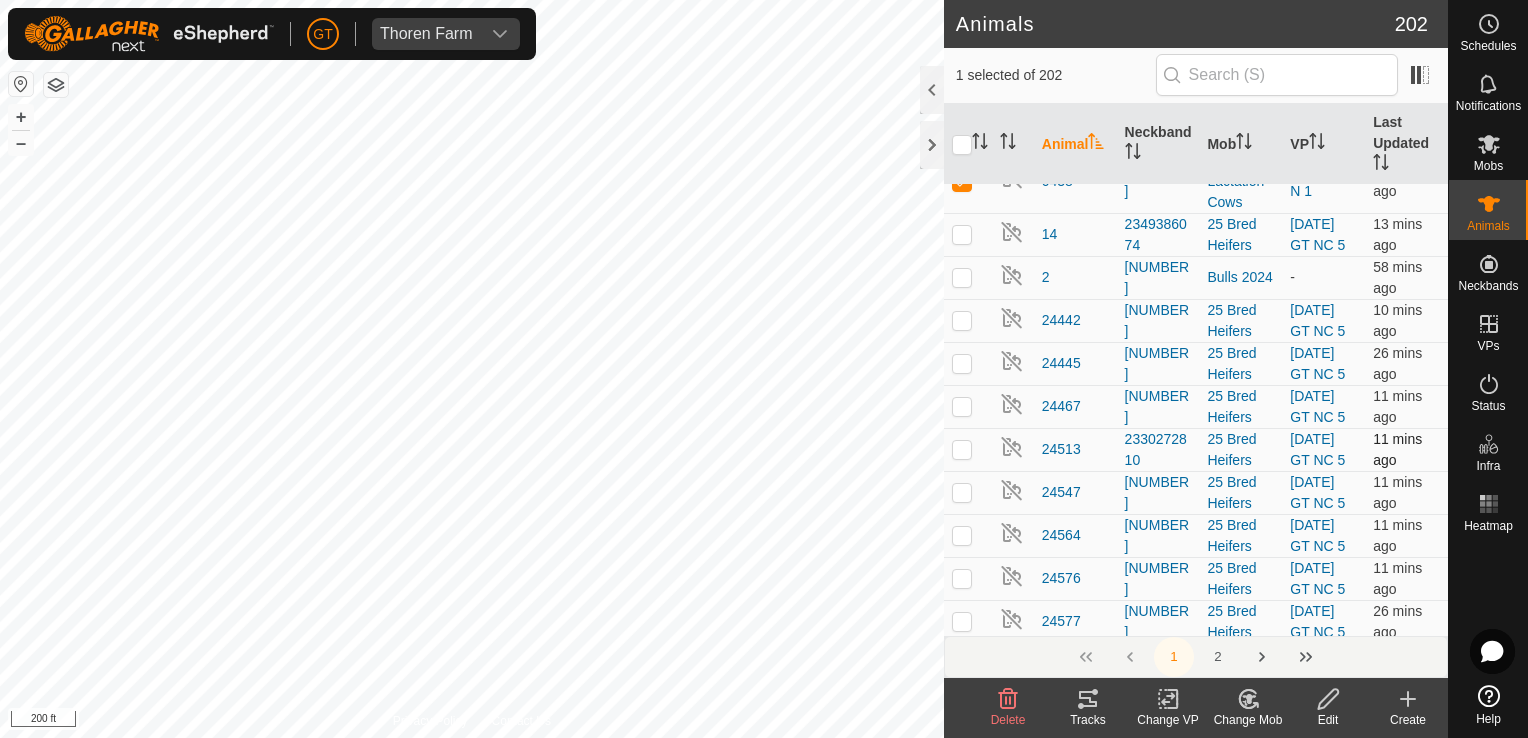 scroll, scrollTop: 0, scrollLeft: 0, axis: both 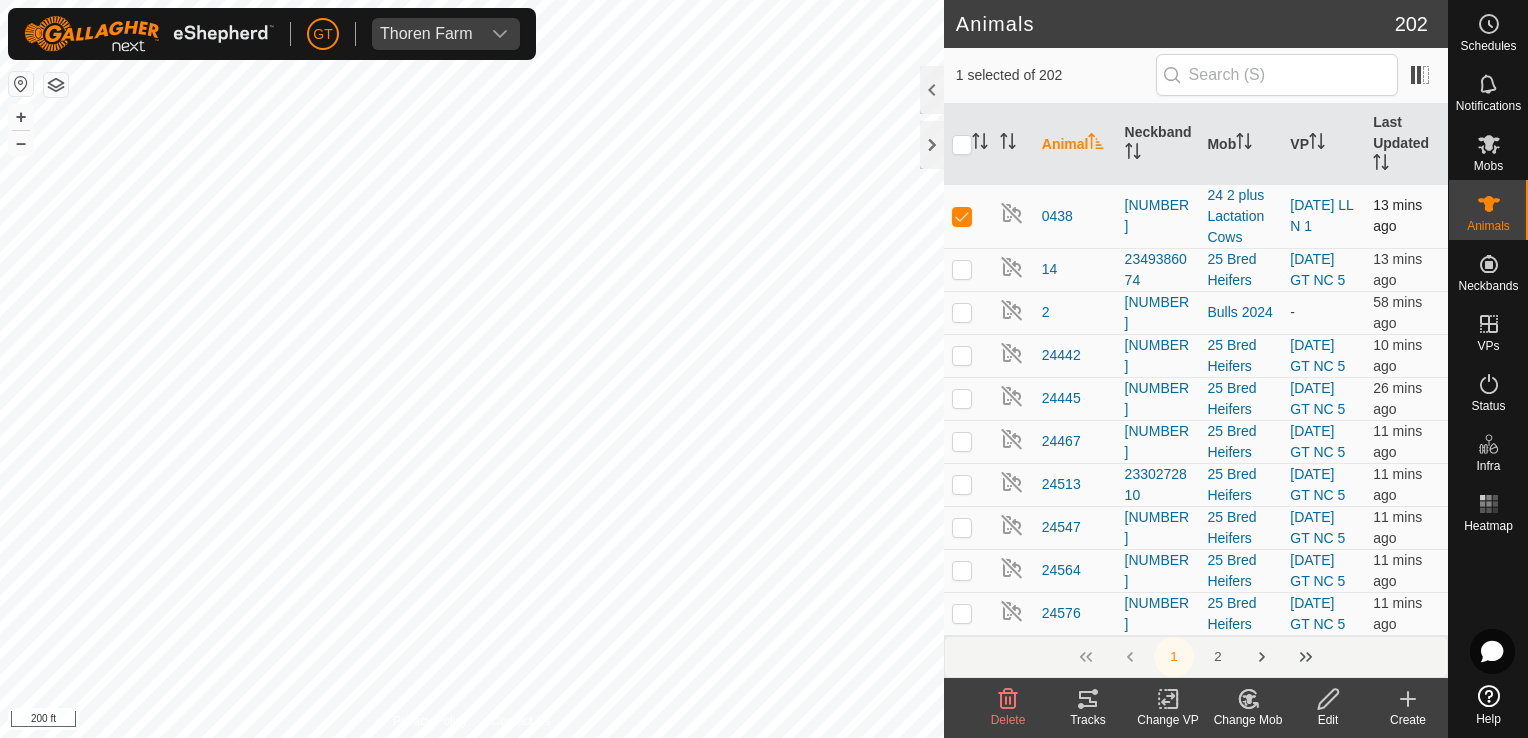 click at bounding box center [962, 216] 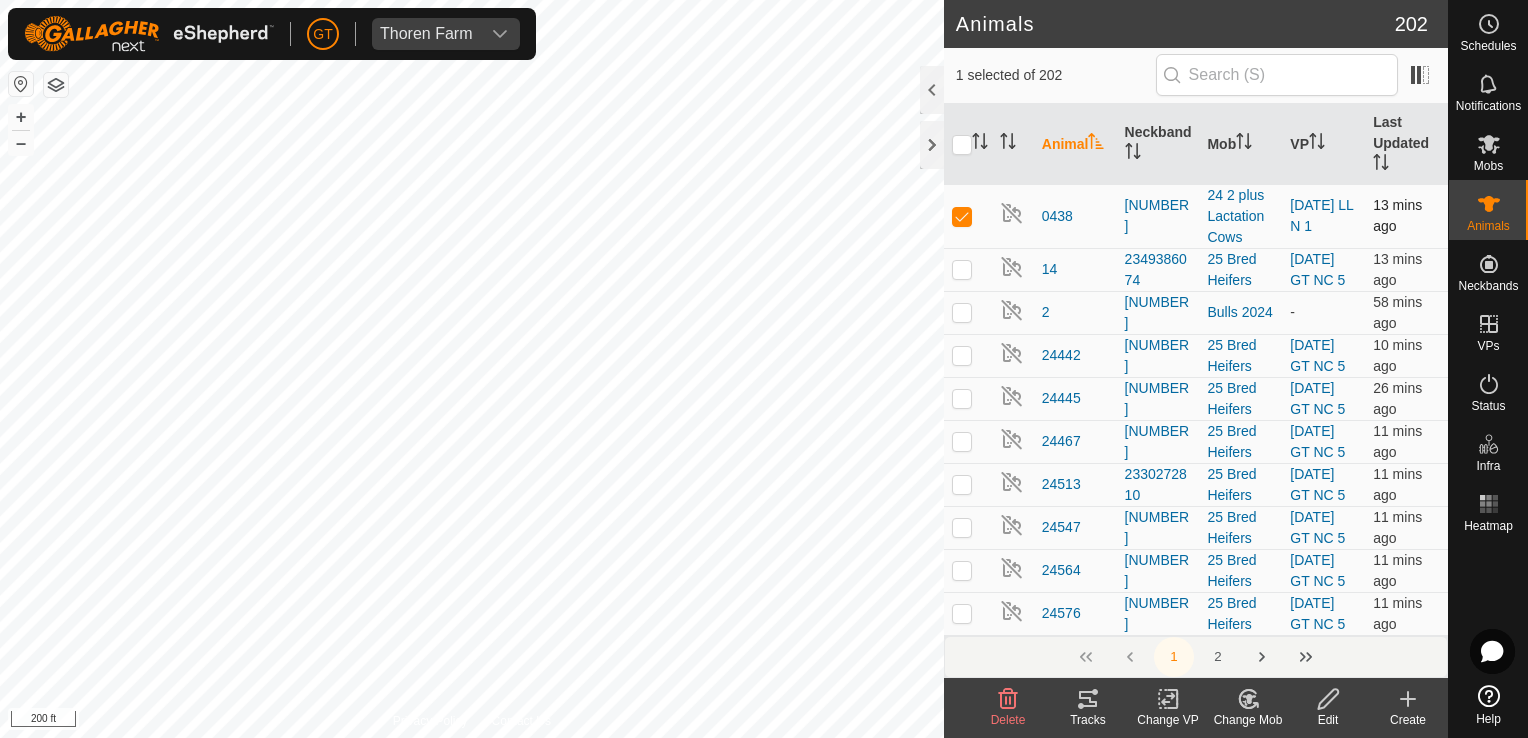 checkbox on "false" 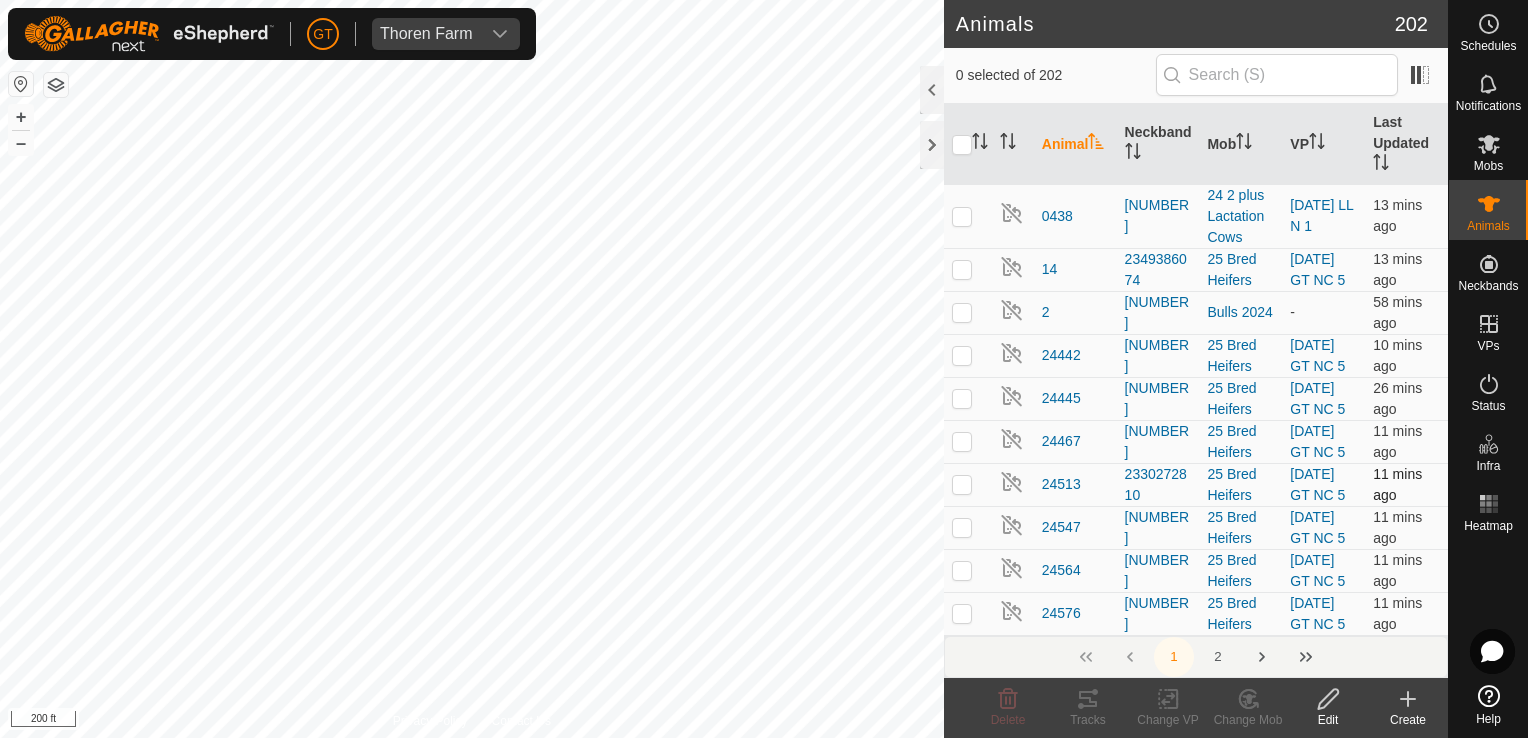 click on "Animals 202  0 selected of 202      Animal   Neckband   Mob   VP   Last Updated   0438   [NUMBER]   24 2 plus Lactation Cows  [DATE]  LL  N  1  13 mins ago  14   [NUMBER]   25 Bred Heifers  [DATE]  GT  NC  5  13 mins ago  2   [NUMBER]   Bulls 2024  -  58 mins ago  24442   [NUMBER]   25 Bred Heifers  [DATE]  GT  NC  5  10 mins ago  24445   [NUMBER]   25 Bred Heifers  [DATE]  GT  NC  5  26 mins ago  24513   [NUMBER]   25 Bred Heifers  [DATE]  GT  NC  5  11 mins ago  24547   [NUMBER]   25 Bred Heifers  [DATE]  GT  NC  5  11 mins ago  24564   [NUMBER]   25 Bred Heifers  [DATE]  GT  NC  5  11 mins ago  24576   [NUMBER]   25 Bred Heifers  [DATE]  GT  NC  5  11 mins ago  24577   [NUMBER]   25 Bred Heifers  [DATE]  GT  NC  5  26 mins ago  24578   [NUMBER]   25 Bred Heifers  [DATE]  GT  NC  5  11 mins ago  24592   [NUMBER]   25 Bred Heifers  [DATE]  GT  NC  5  11 mins ago  442" 